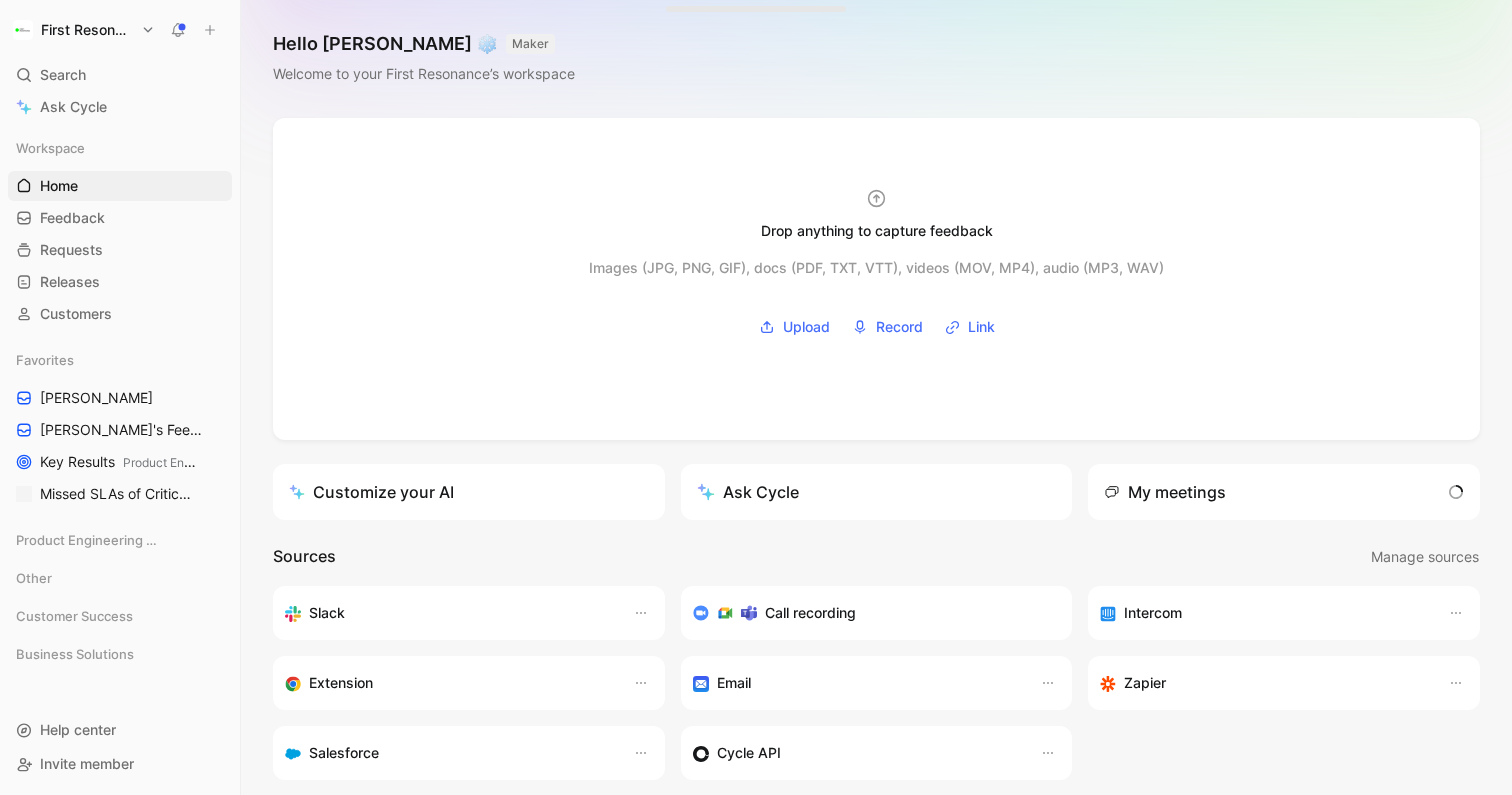 scroll, scrollTop: 0, scrollLeft: 0, axis: both 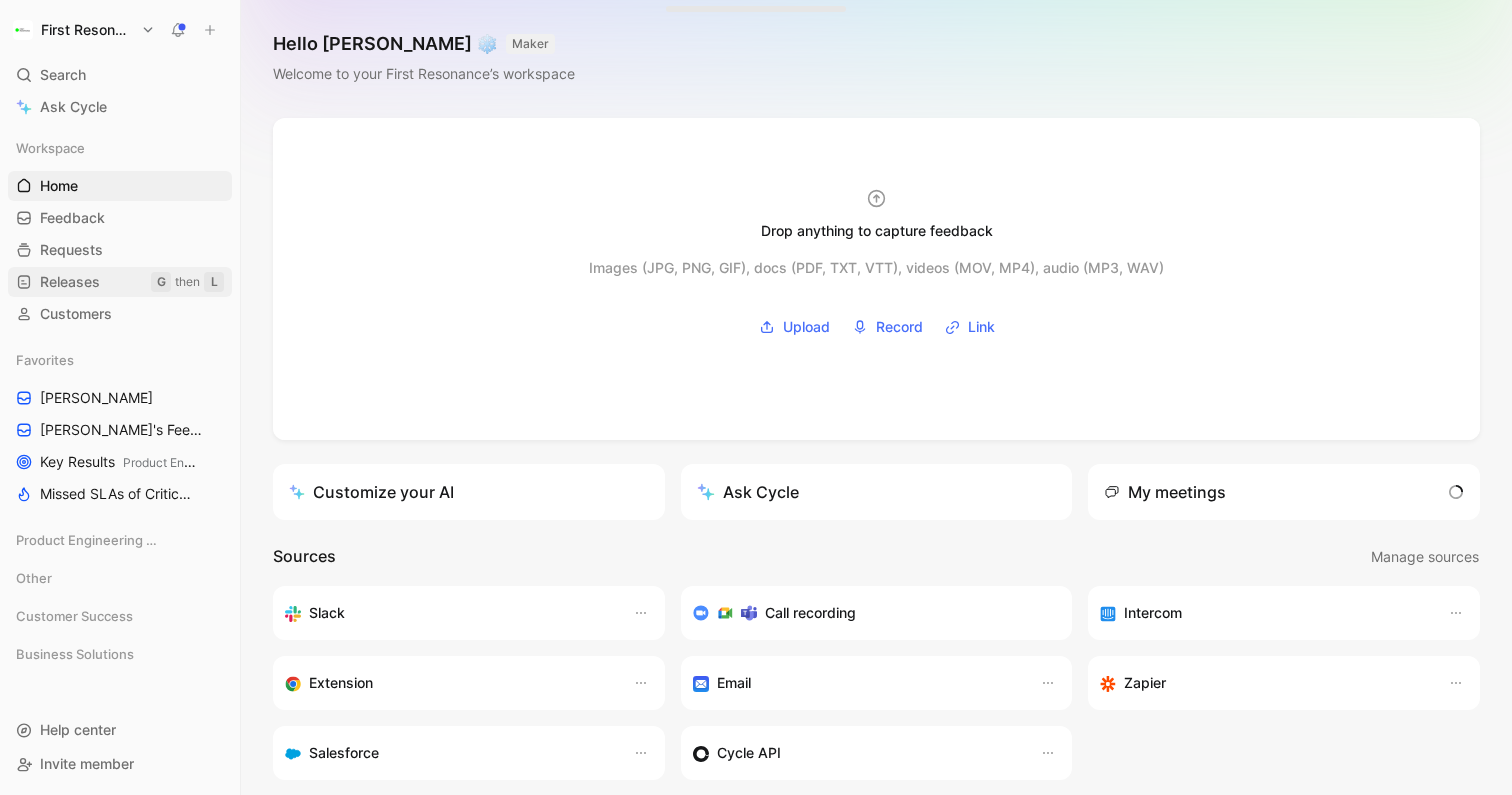 click on "Releases" at bounding box center [70, 282] 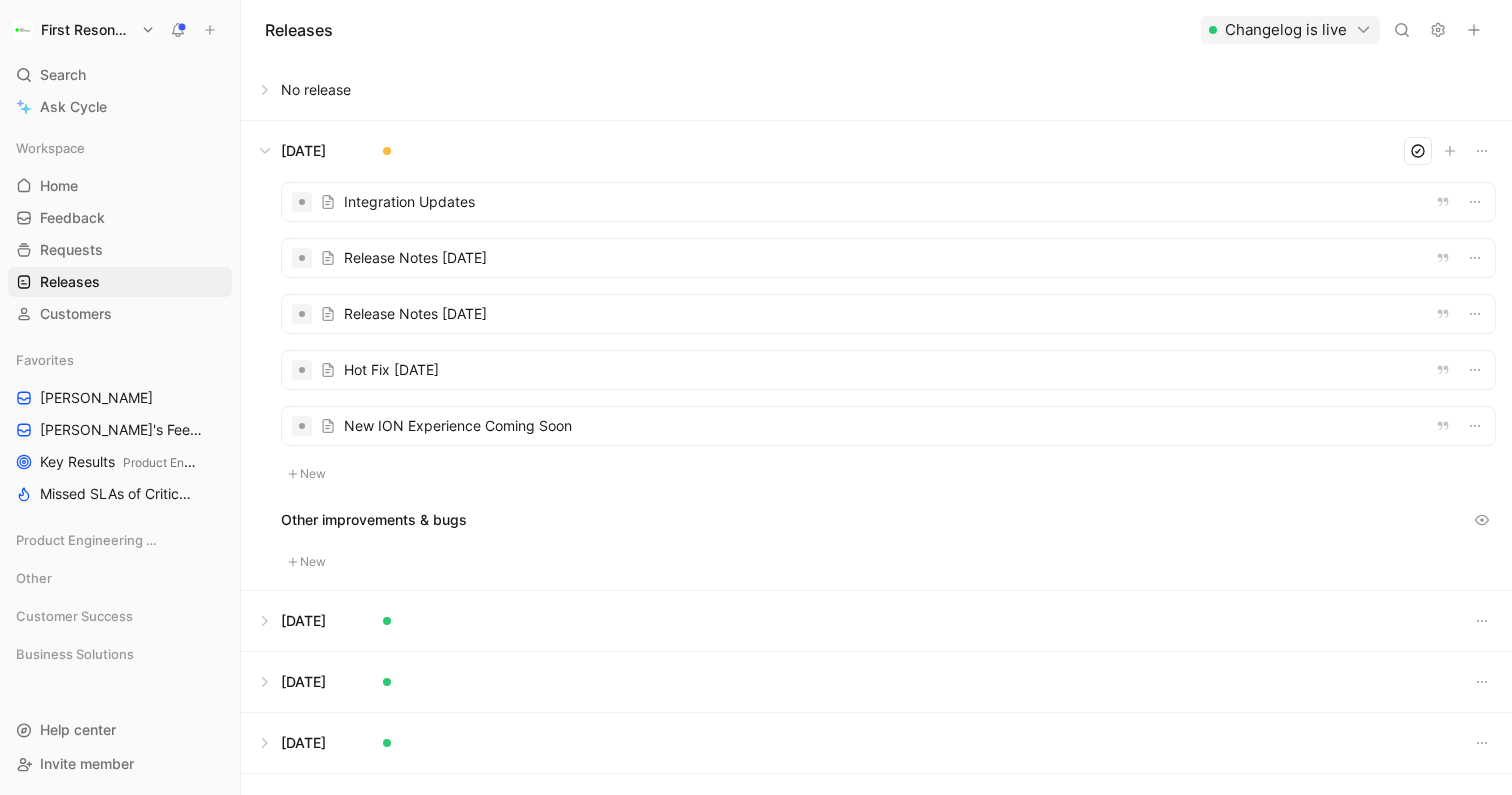 click at bounding box center (876, 90) 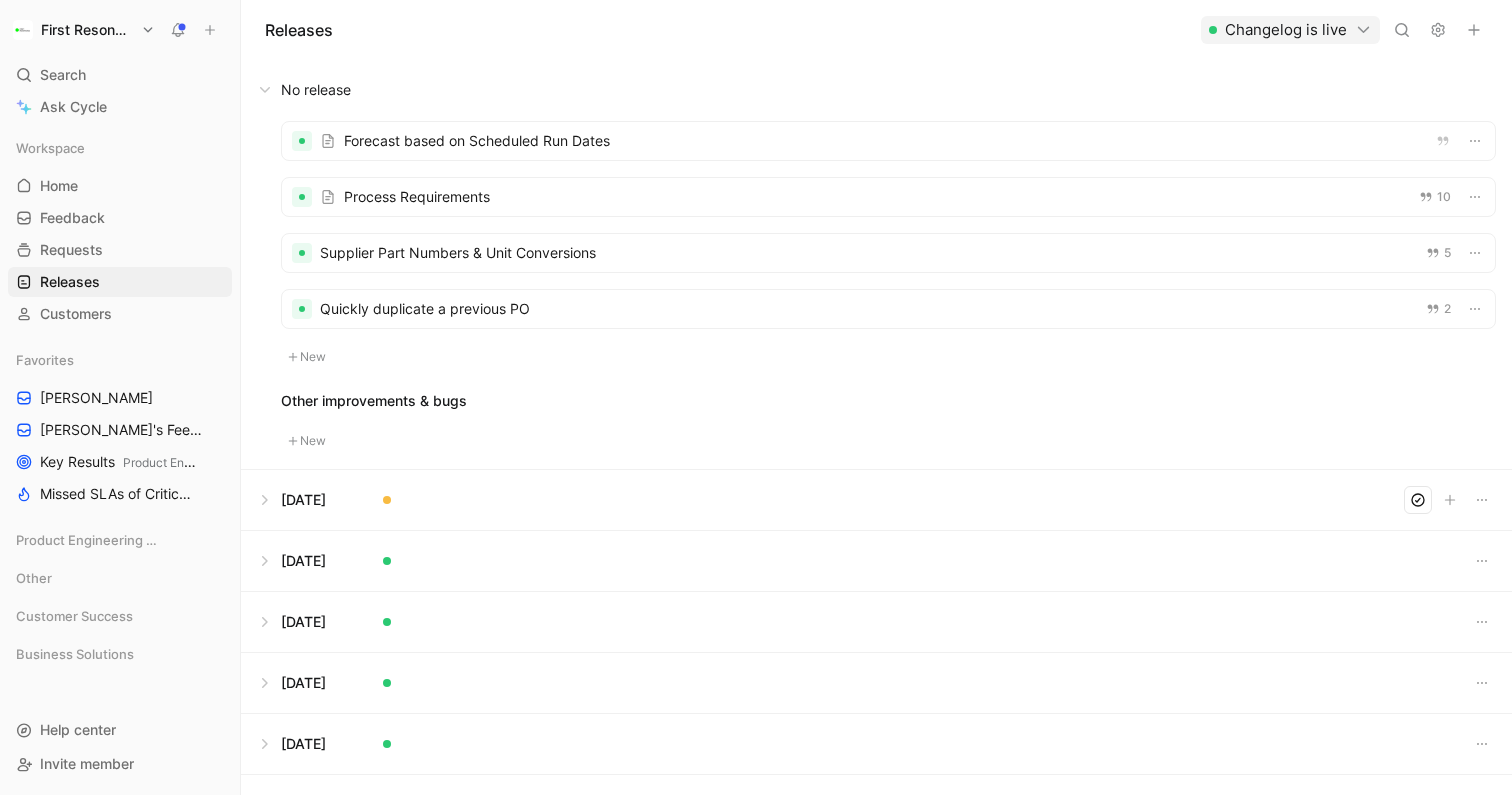 click at bounding box center (876, 90) 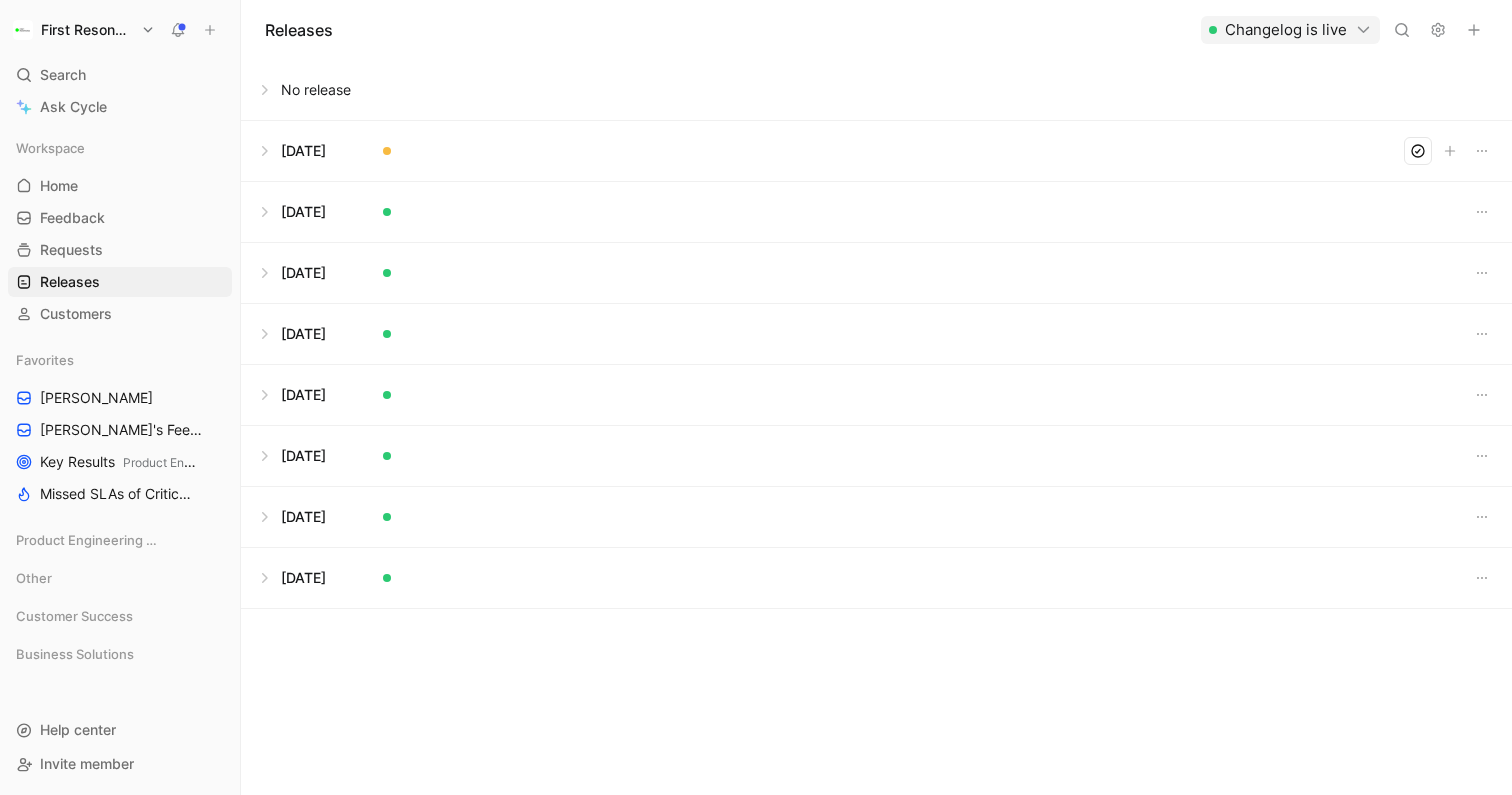 click 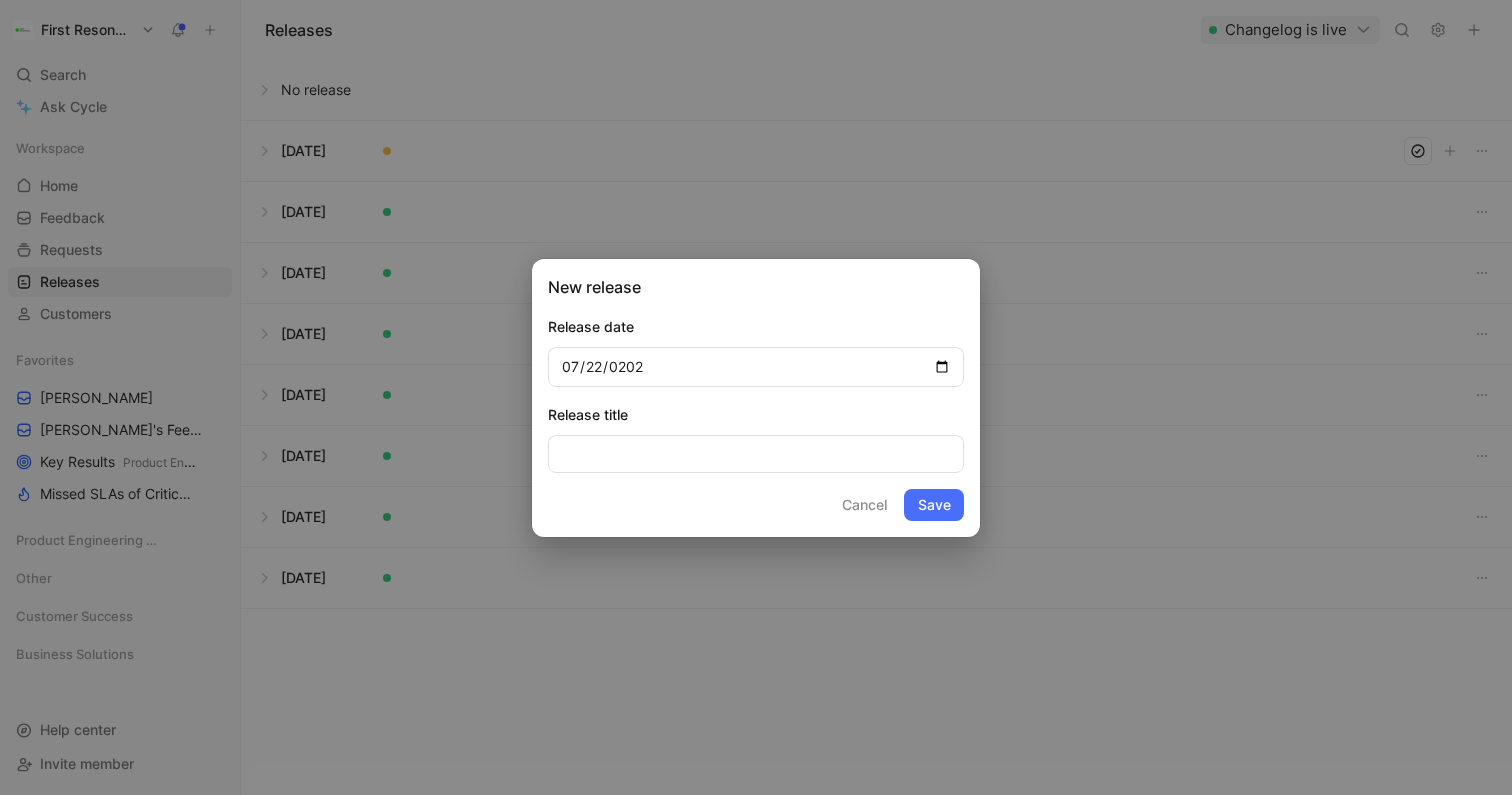 type on "[DATE]" 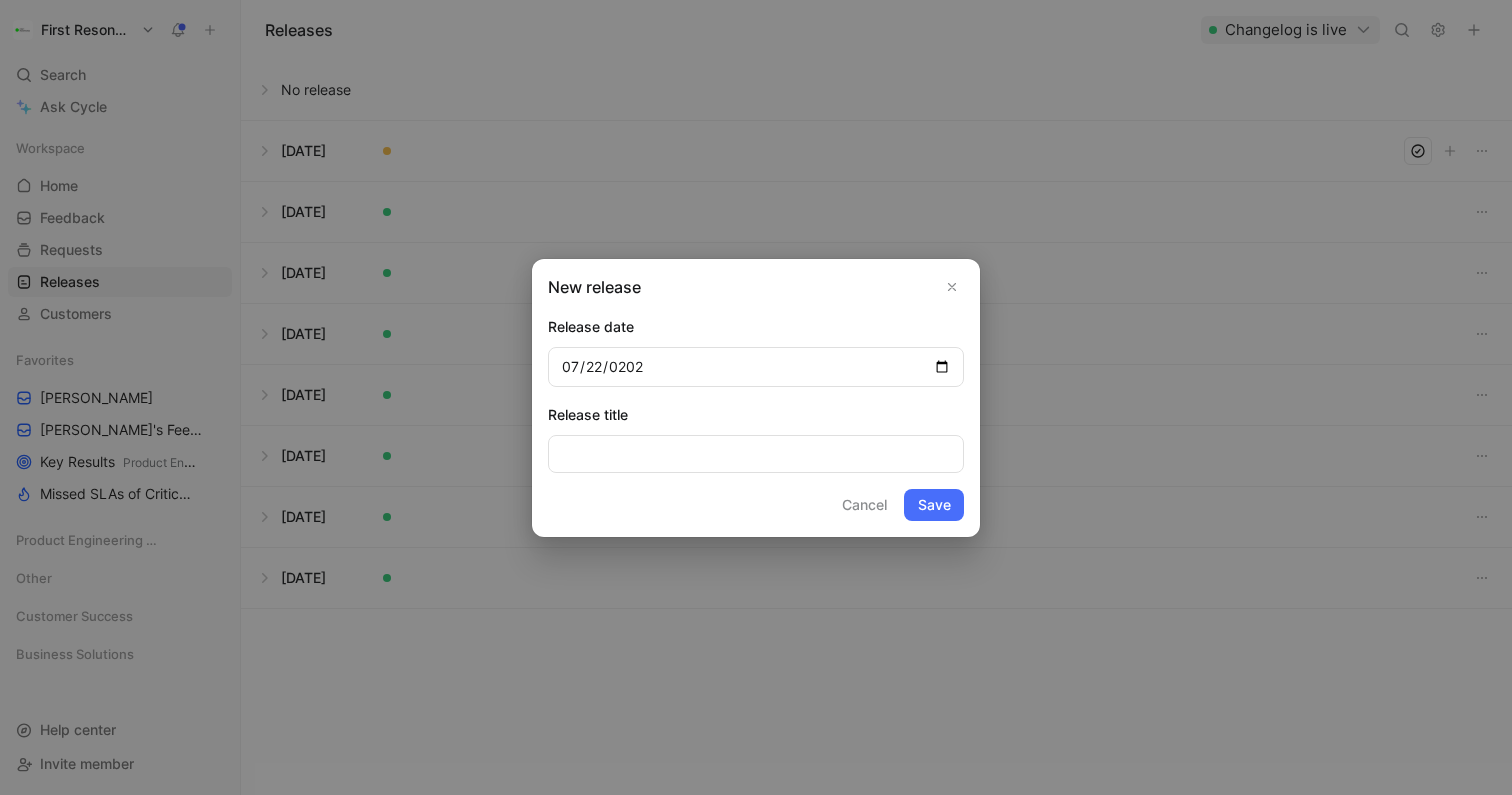 click on "Save" at bounding box center (934, 505) 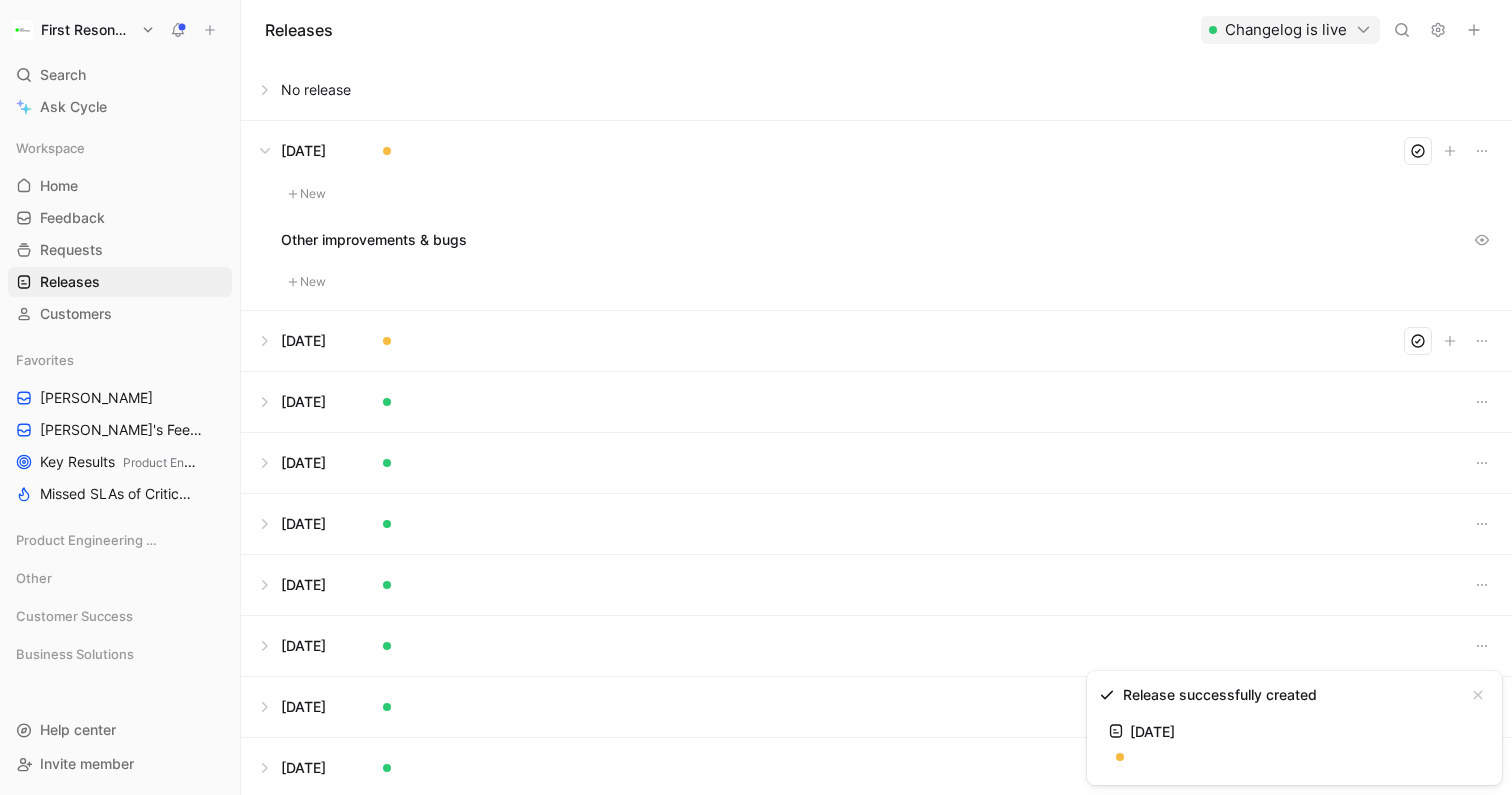 click on "New" at bounding box center (307, 194) 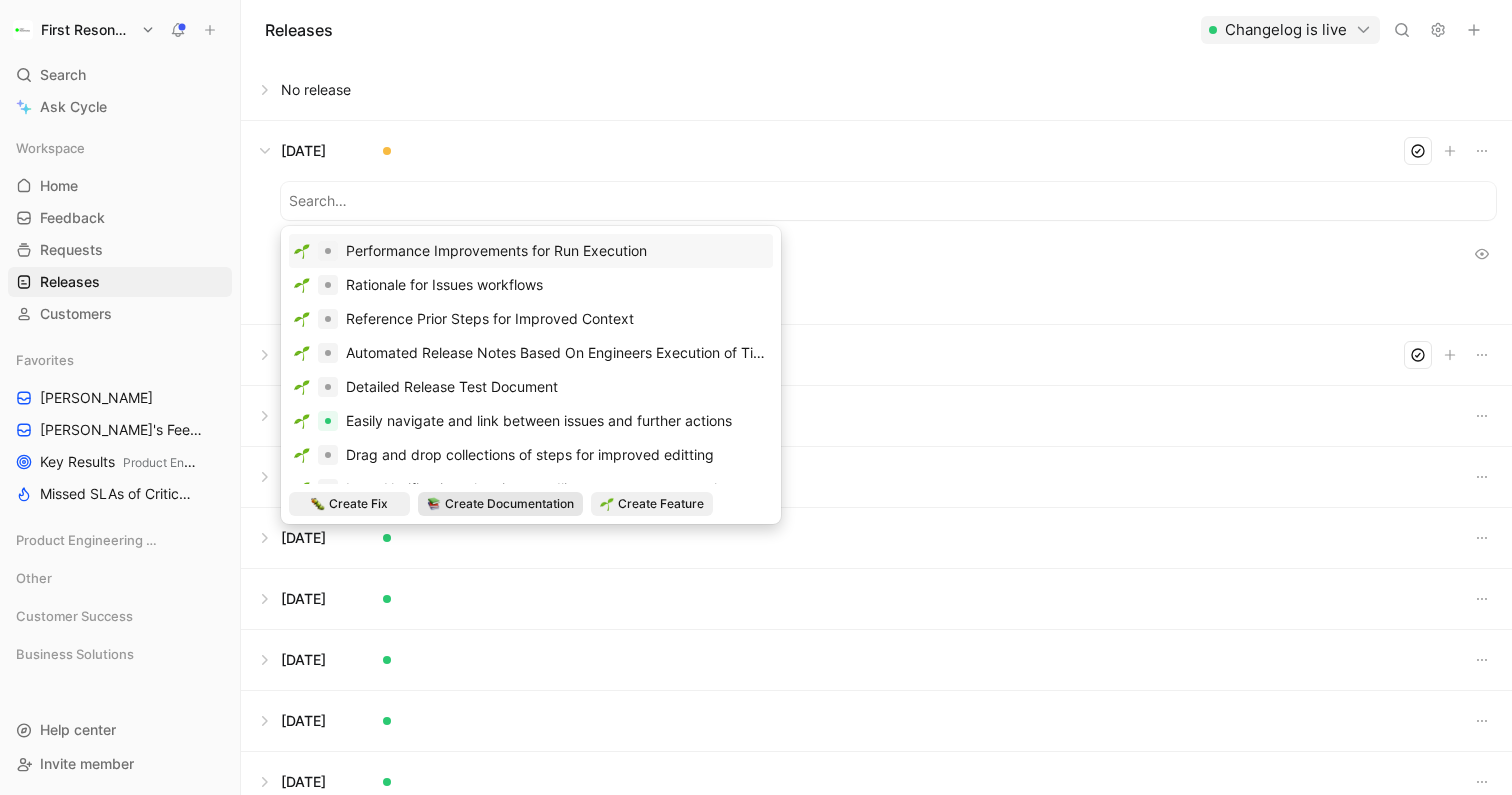 click on "Create Documentation" at bounding box center (509, 504) 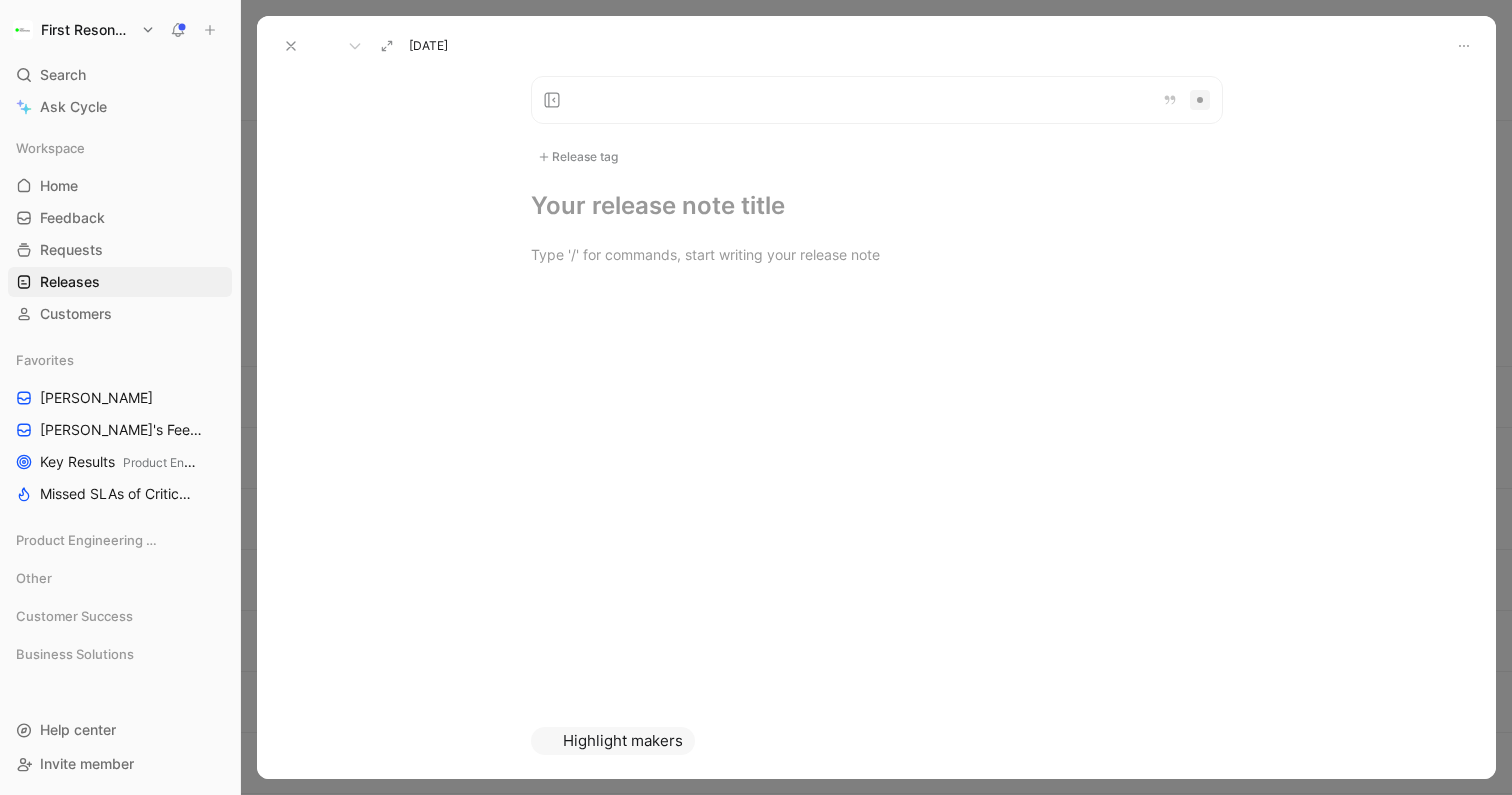 type 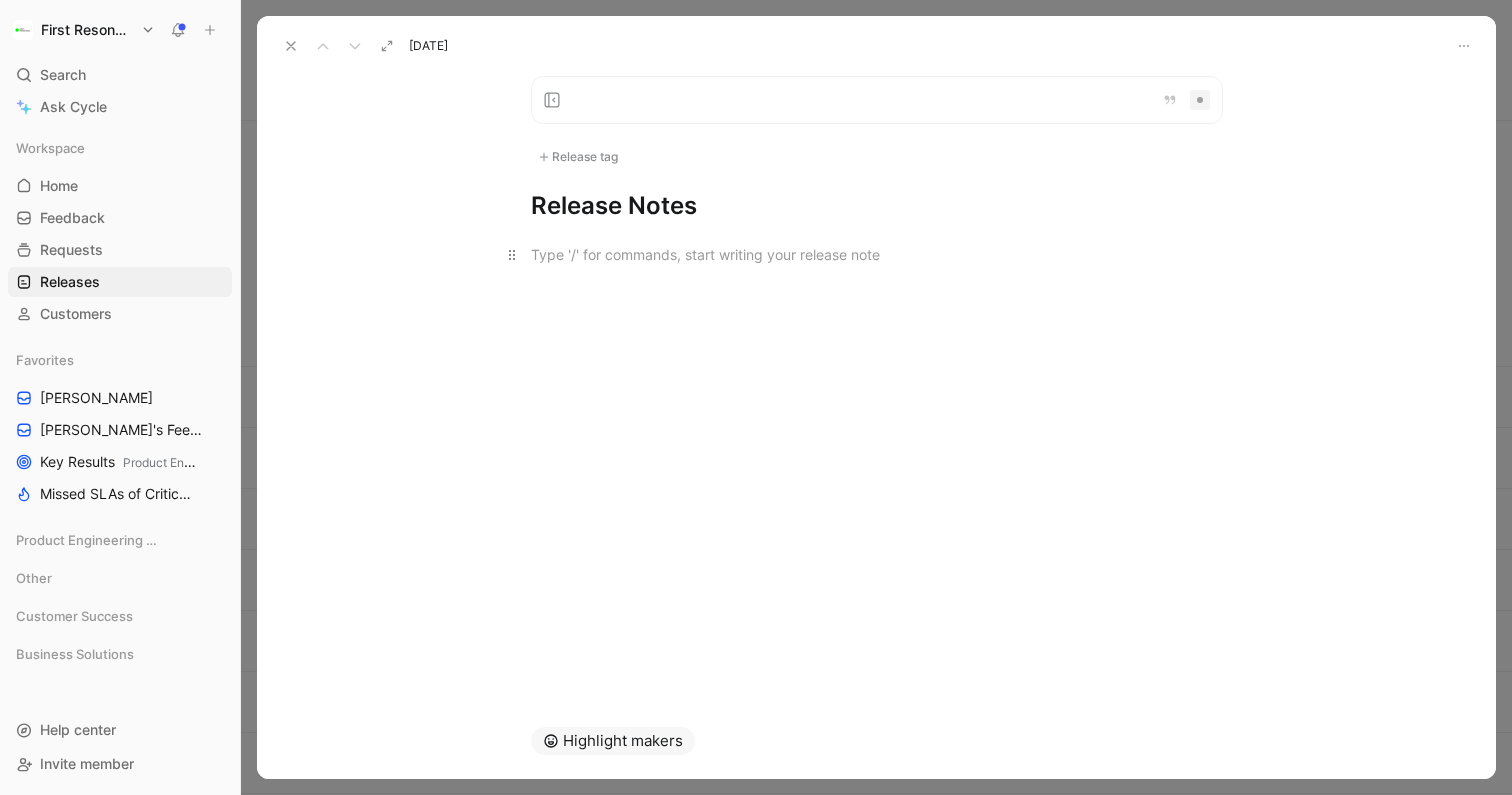 click at bounding box center (877, 254) 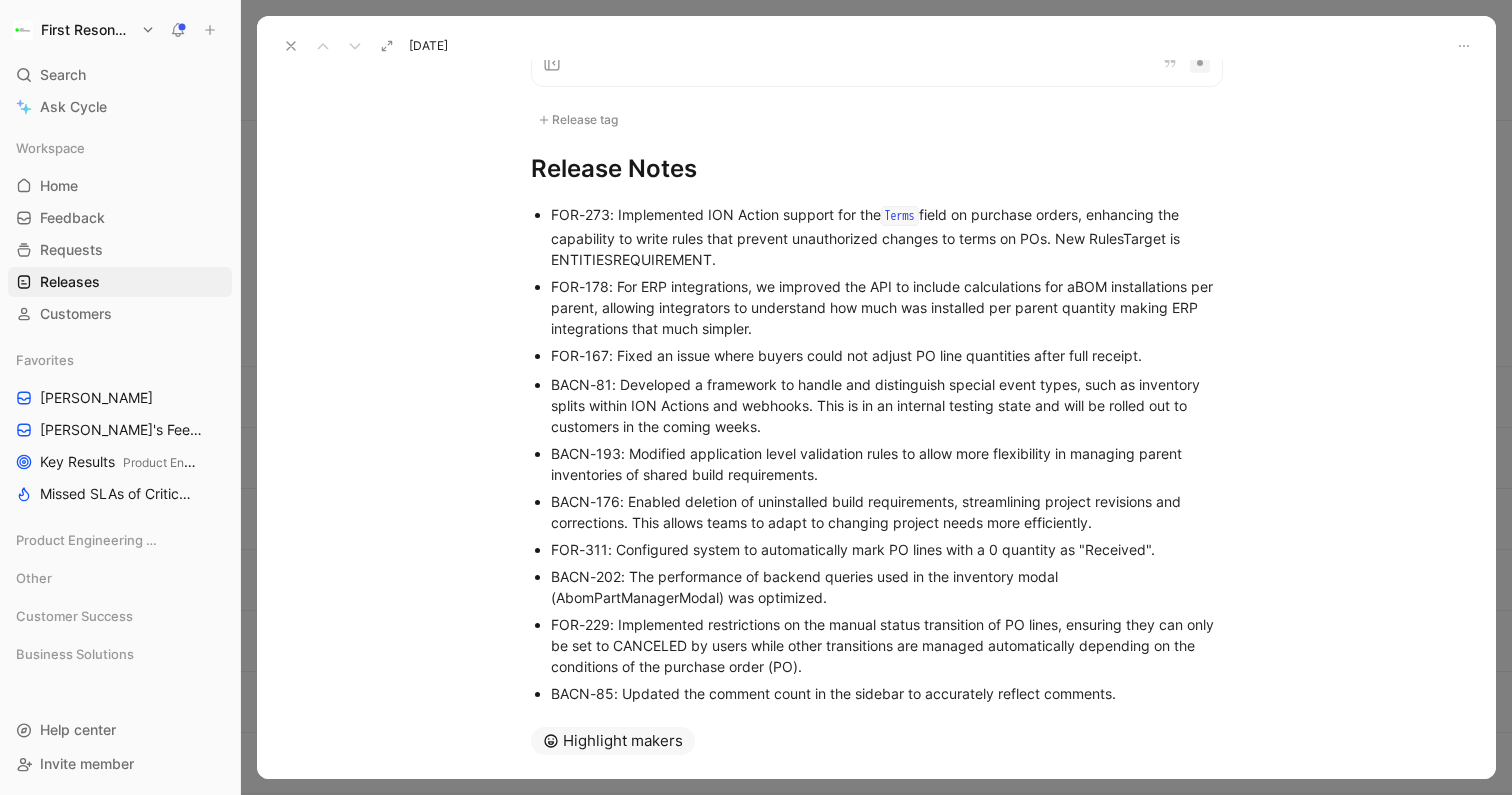 scroll, scrollTop: 0, scrollLeft: 0, axis: both 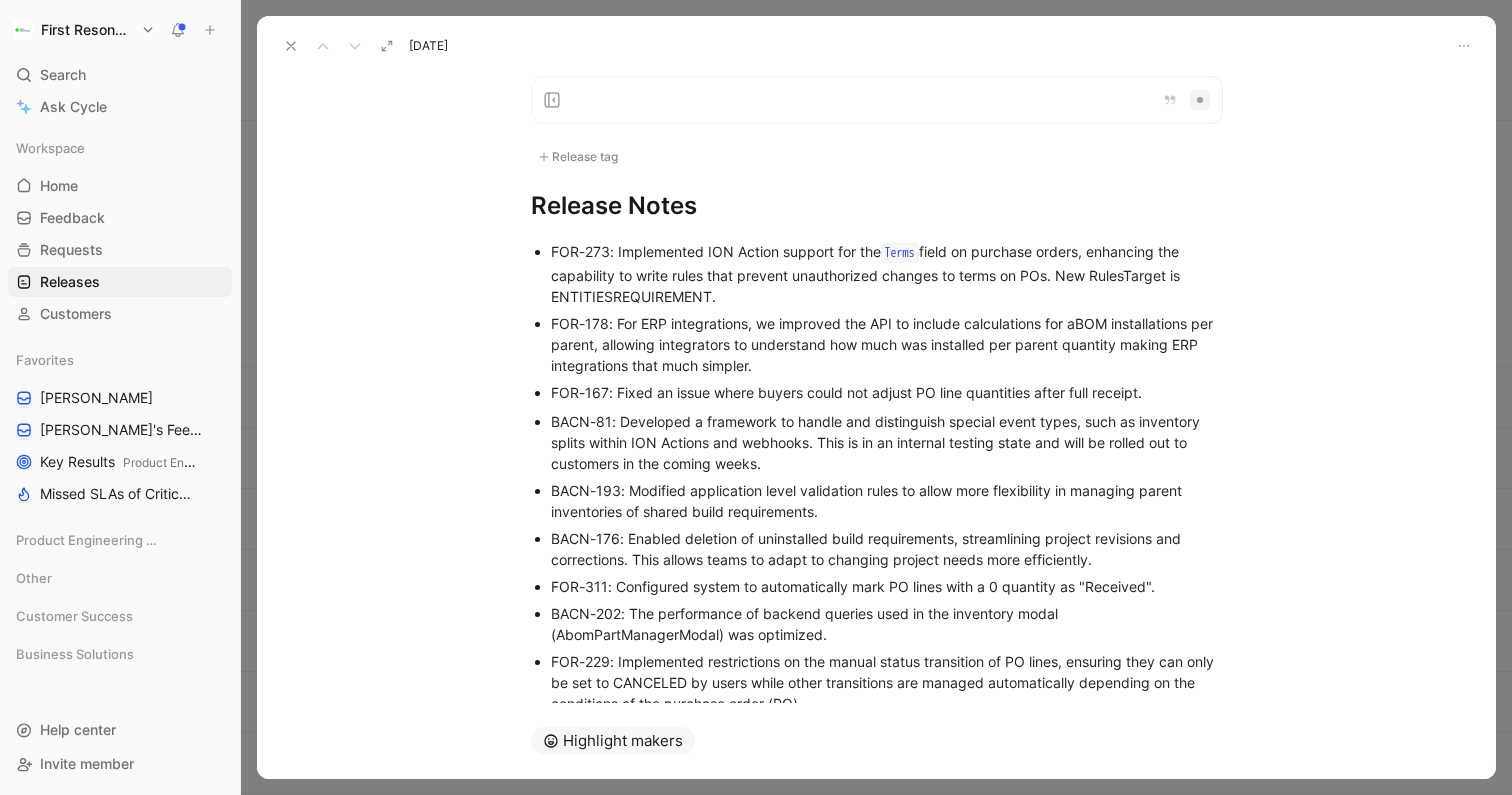 click on "Release Notes" at bounding box center (877, 206) 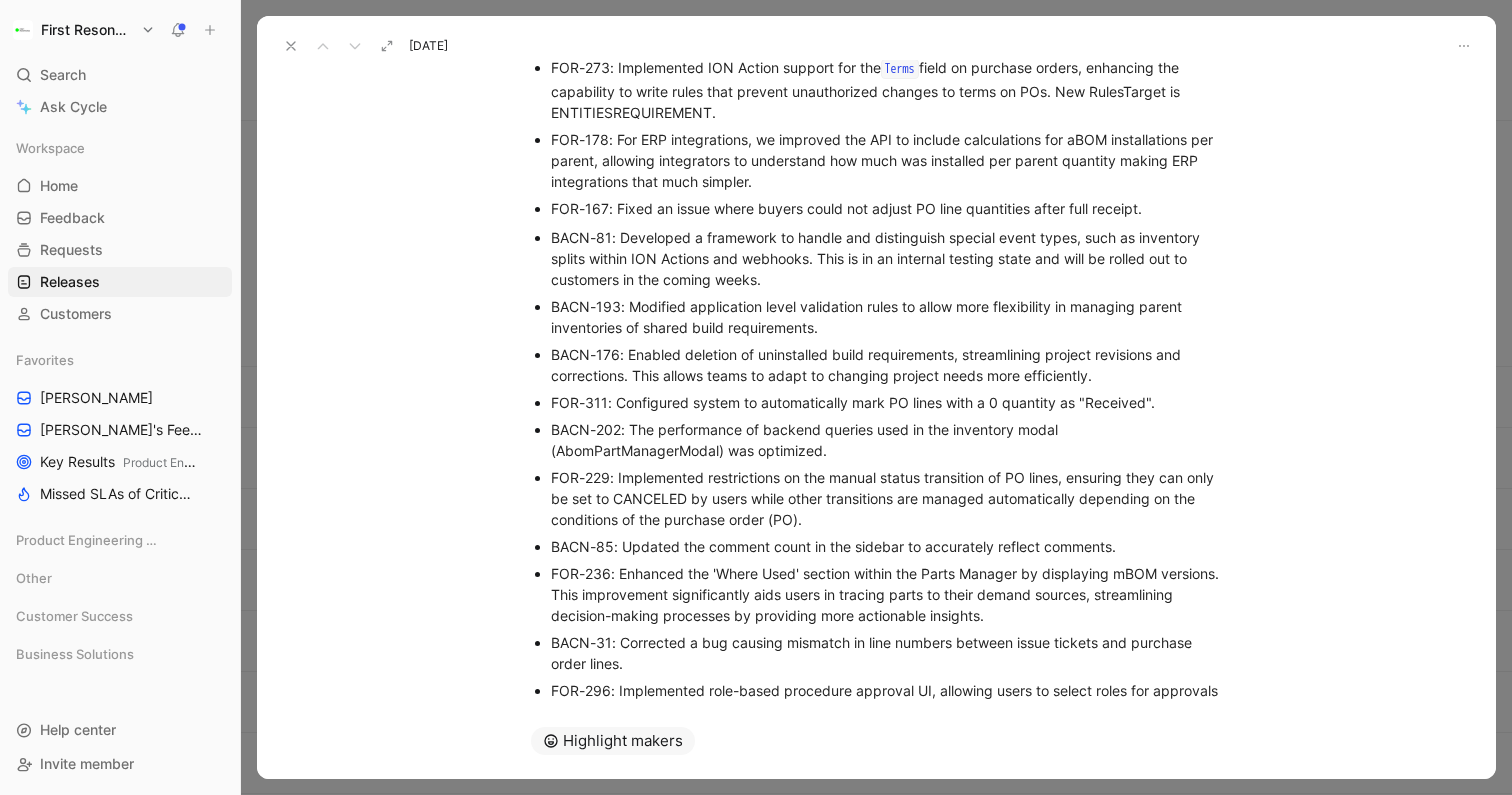 scroll, scrollTop: 0, scrollLeft: 0, axis: both 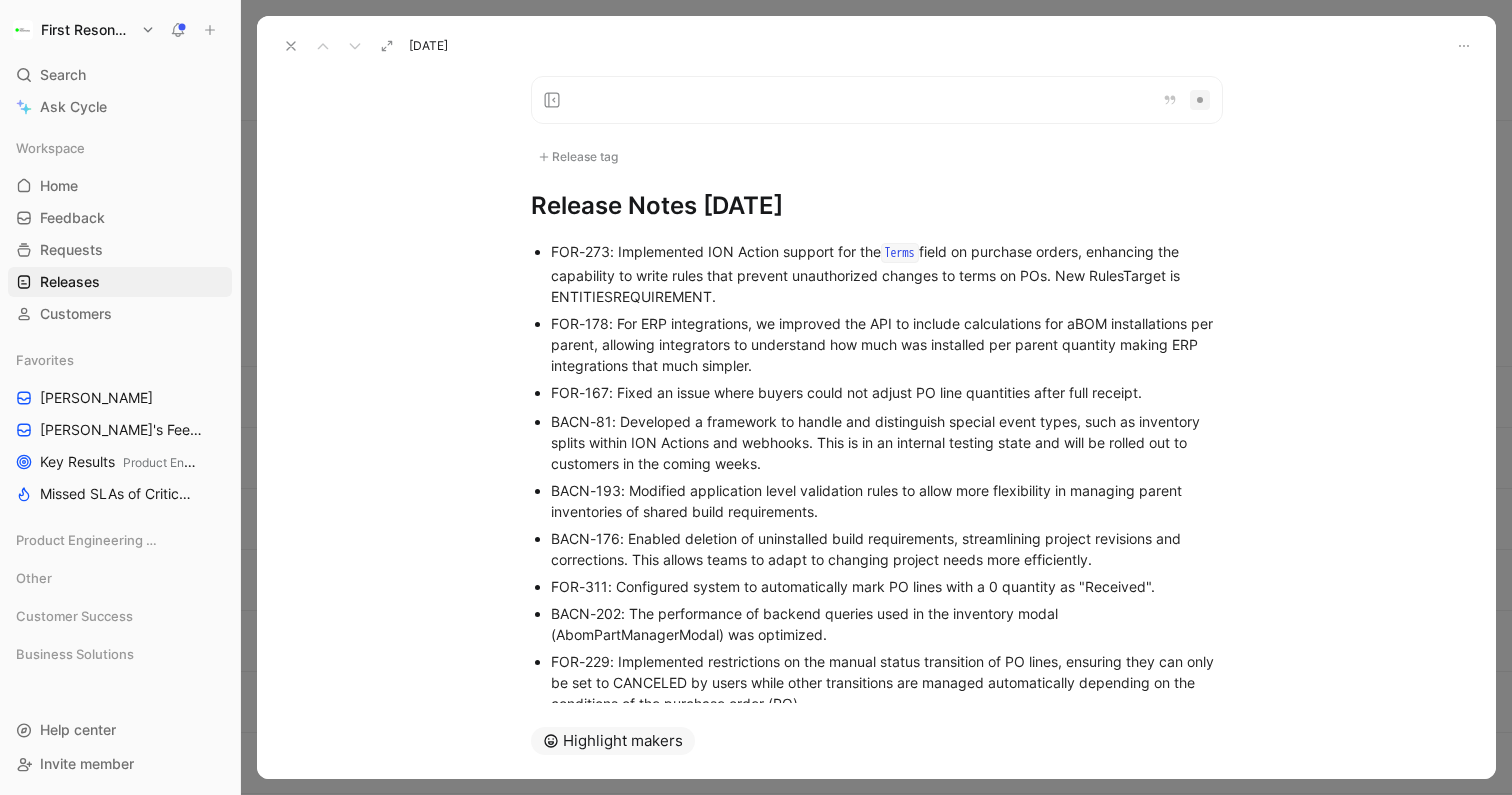 click on "[DATE]" at bounding box center (876, 38) 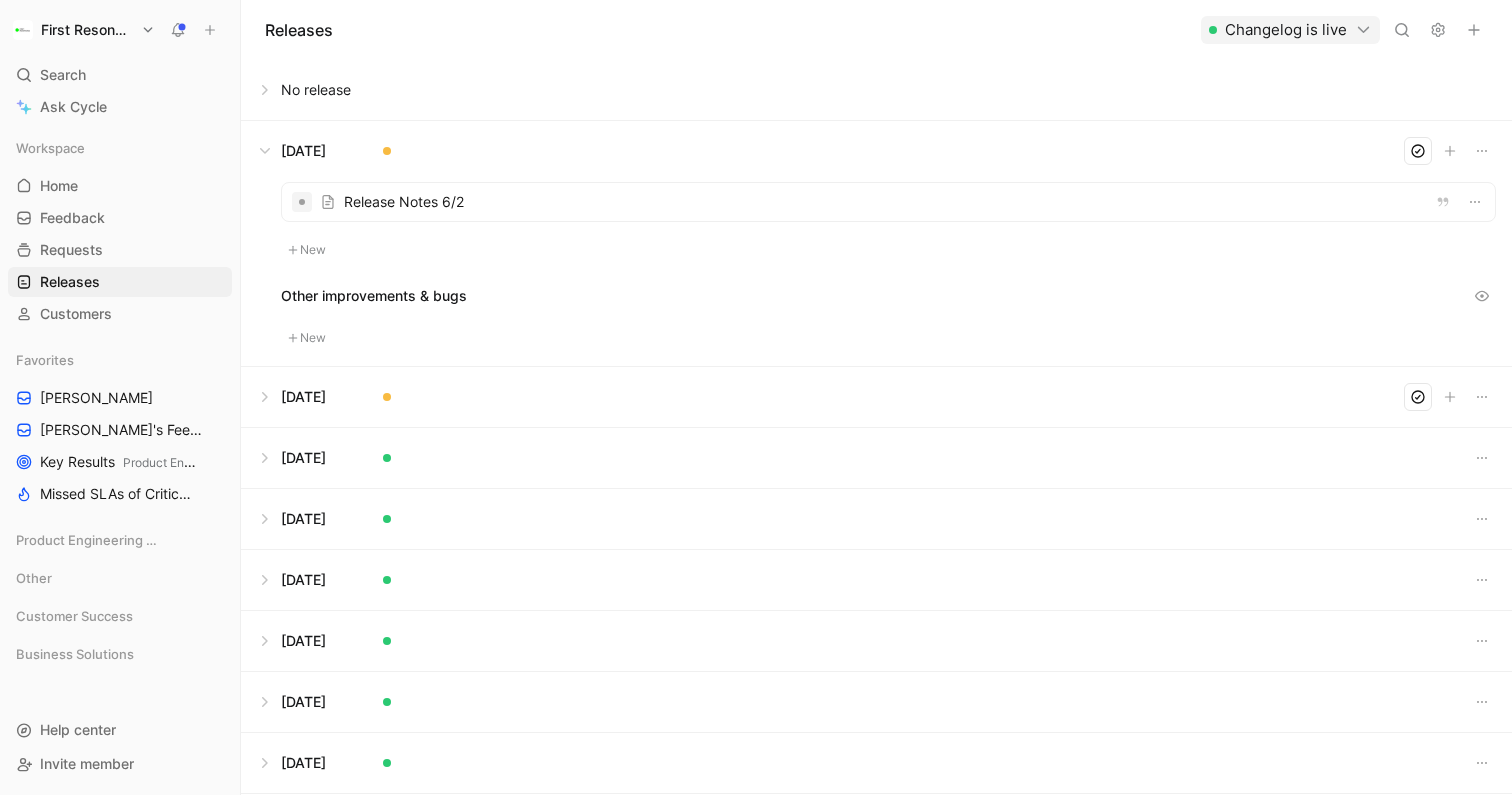 click on "New" at bounding box center [307, 250] 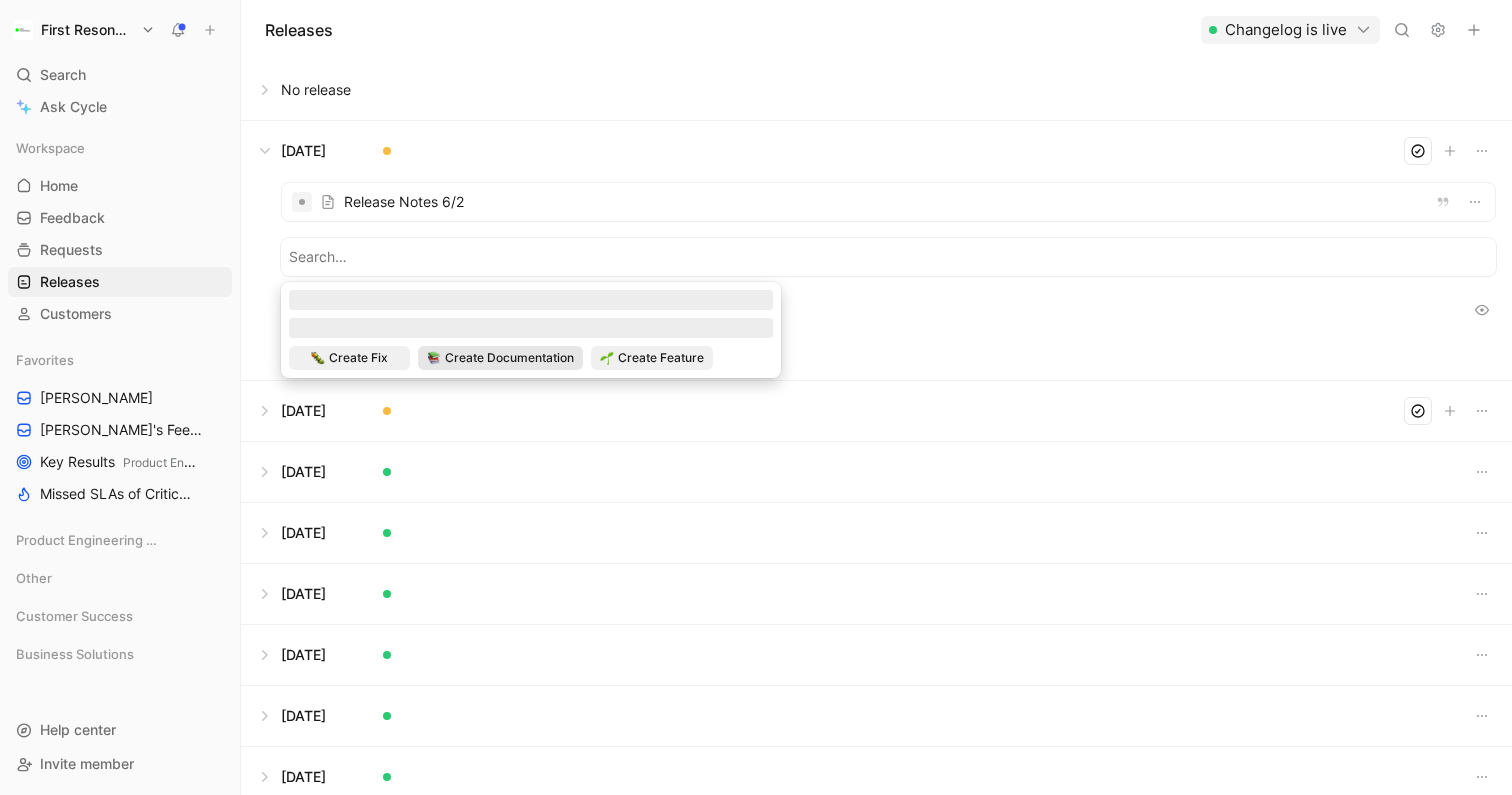 click on "Create Documentation" at bounding box center (509, 358) 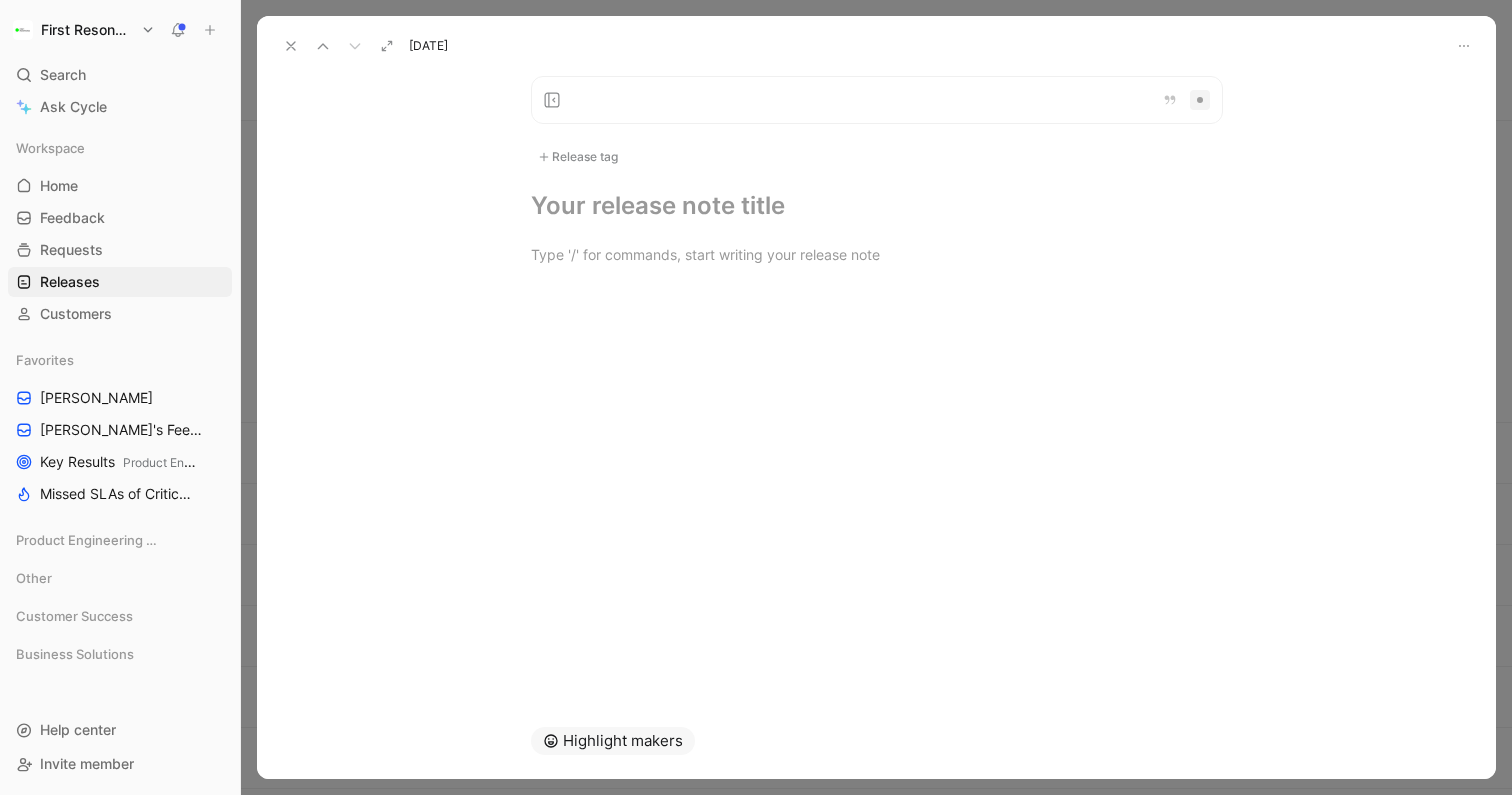 type 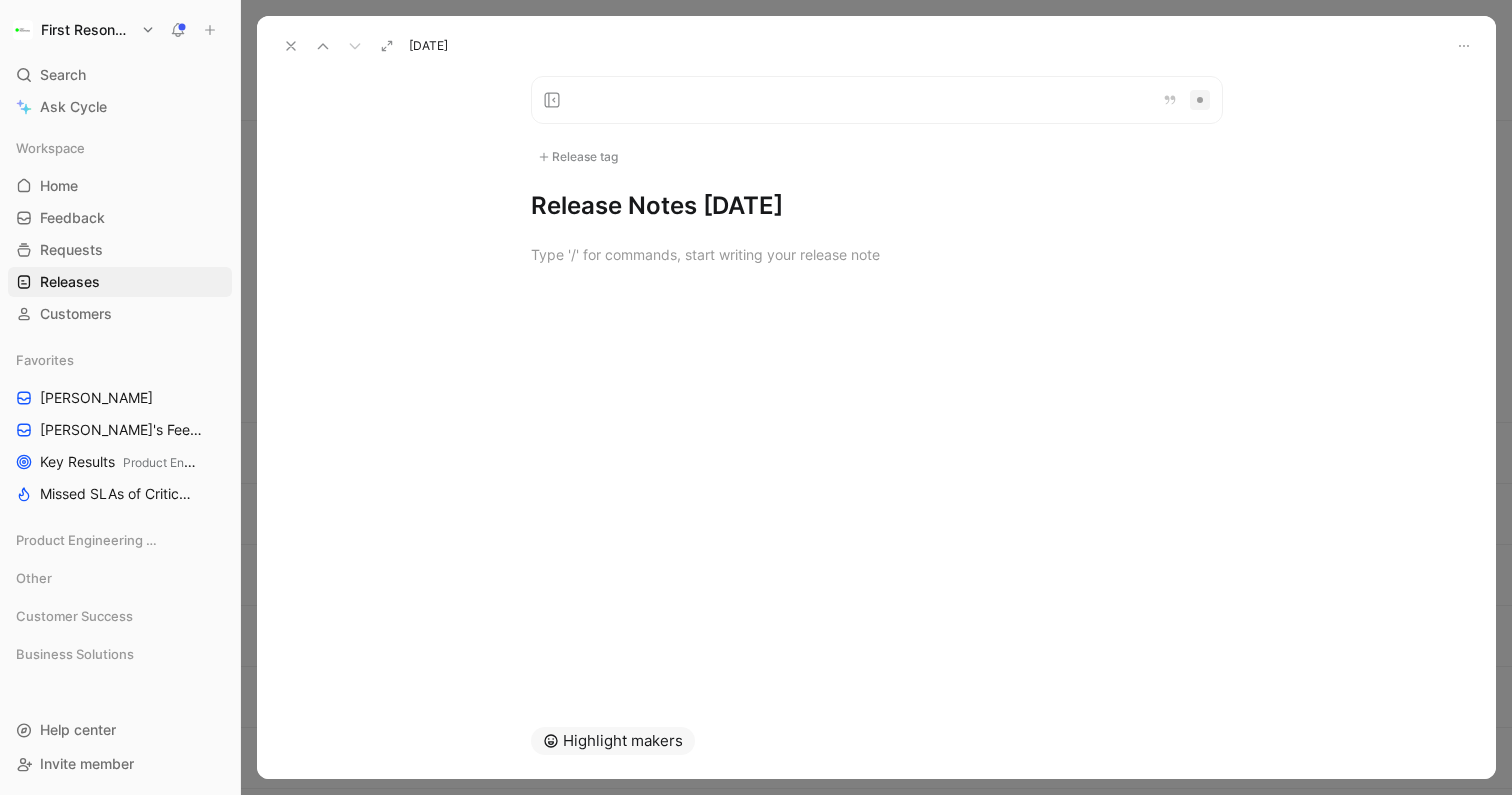 click at bounding box center (876, 254) 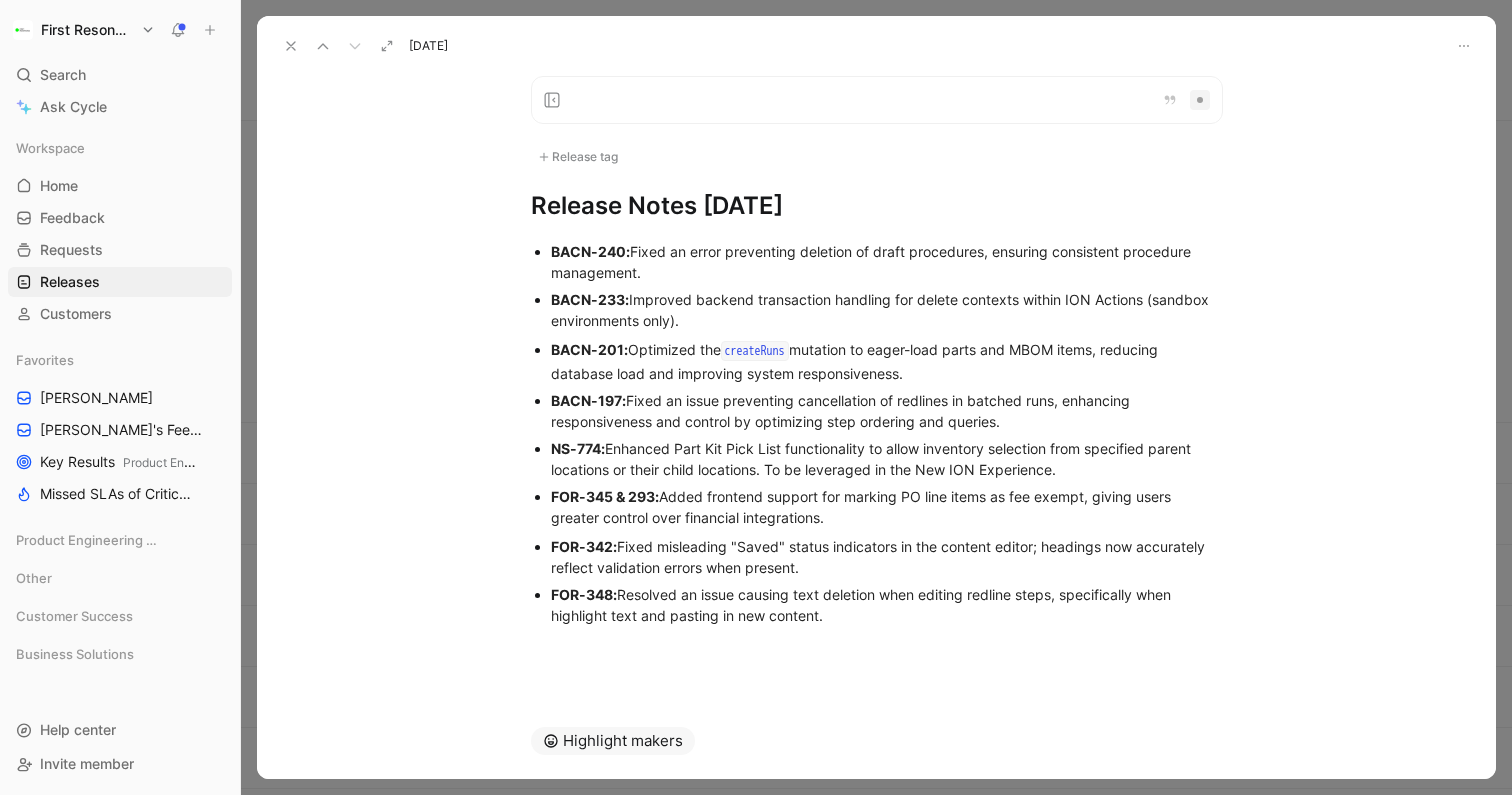 click 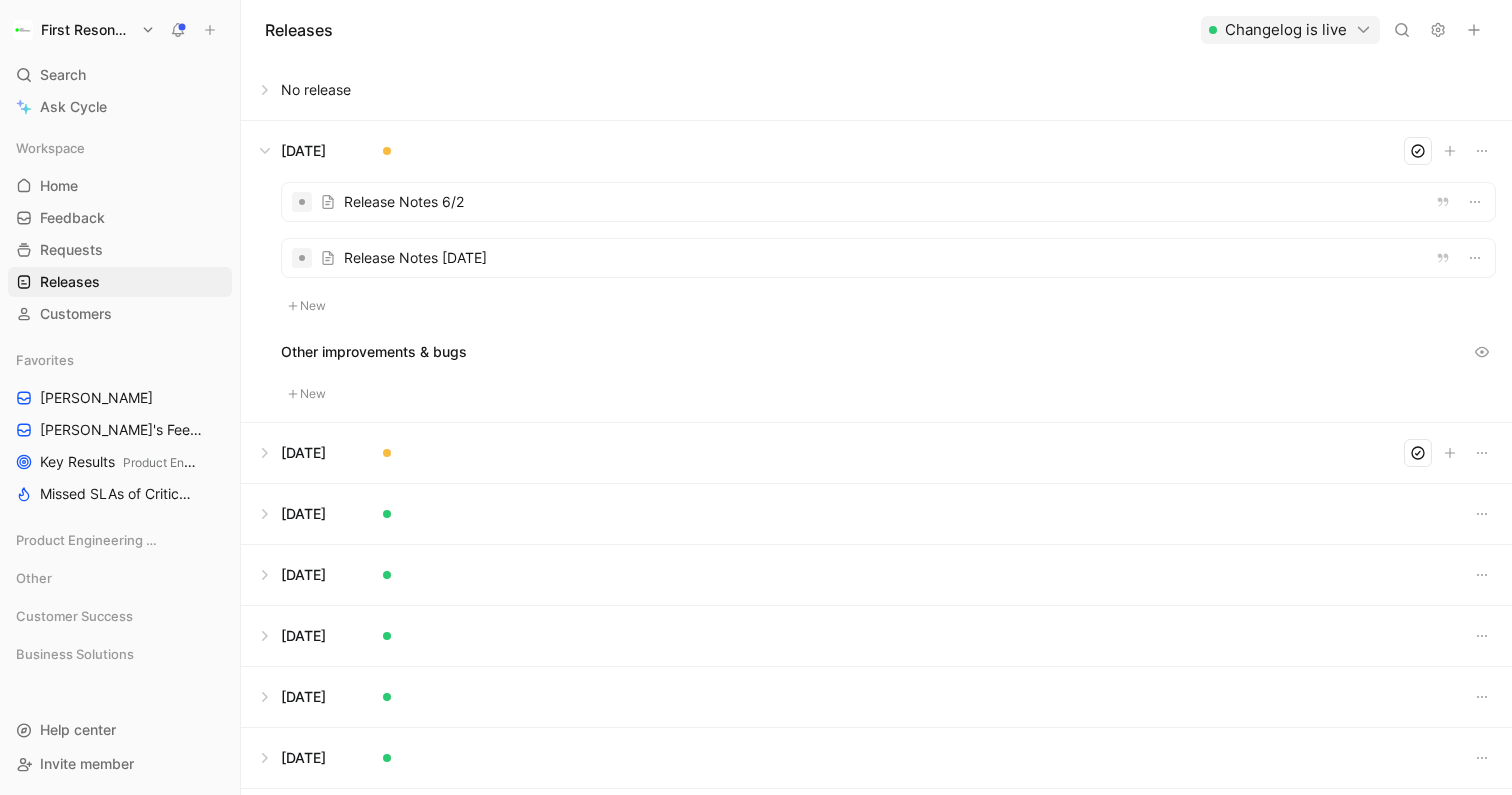 click at bounding box center (888, 202) 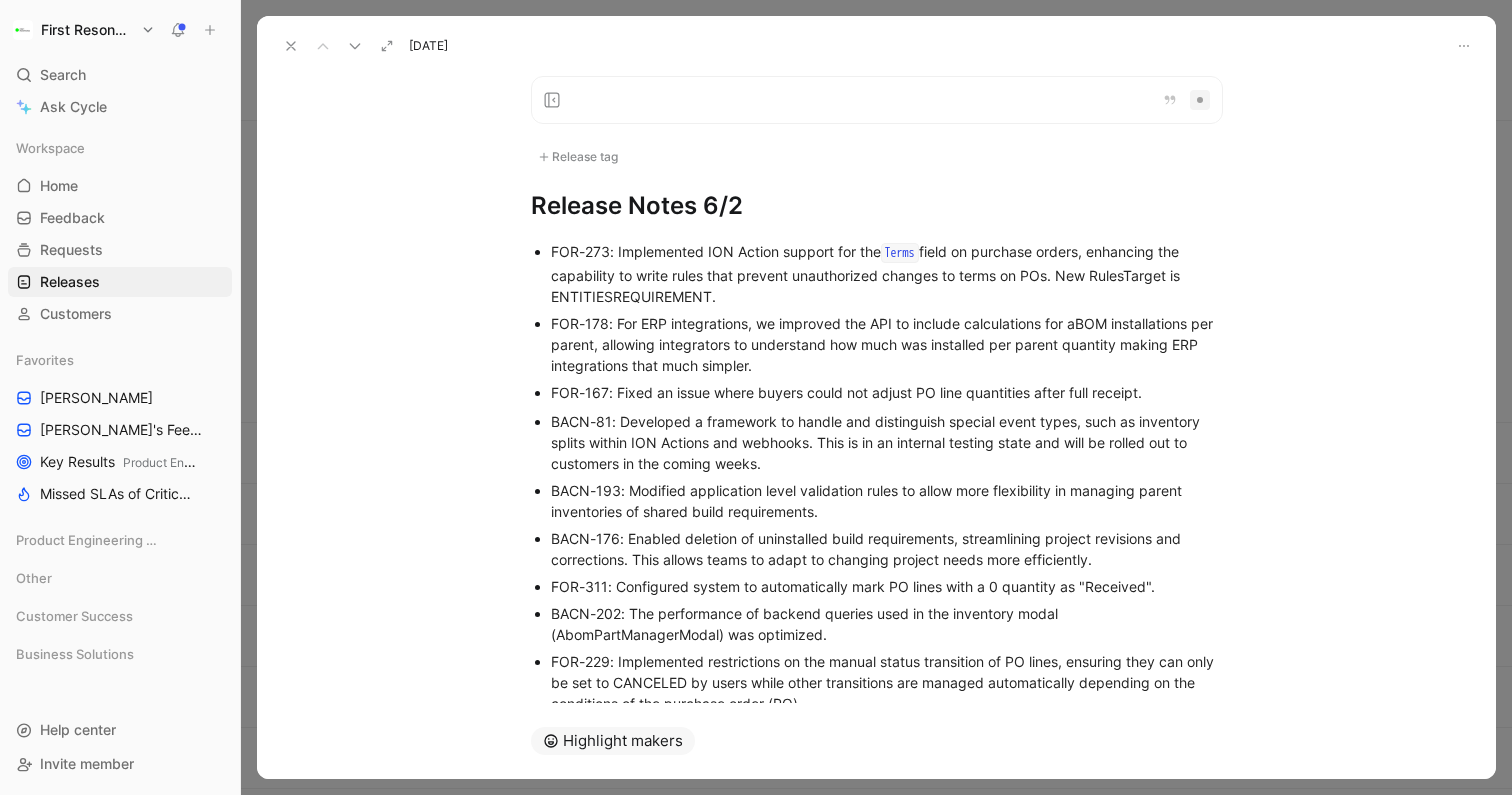 type 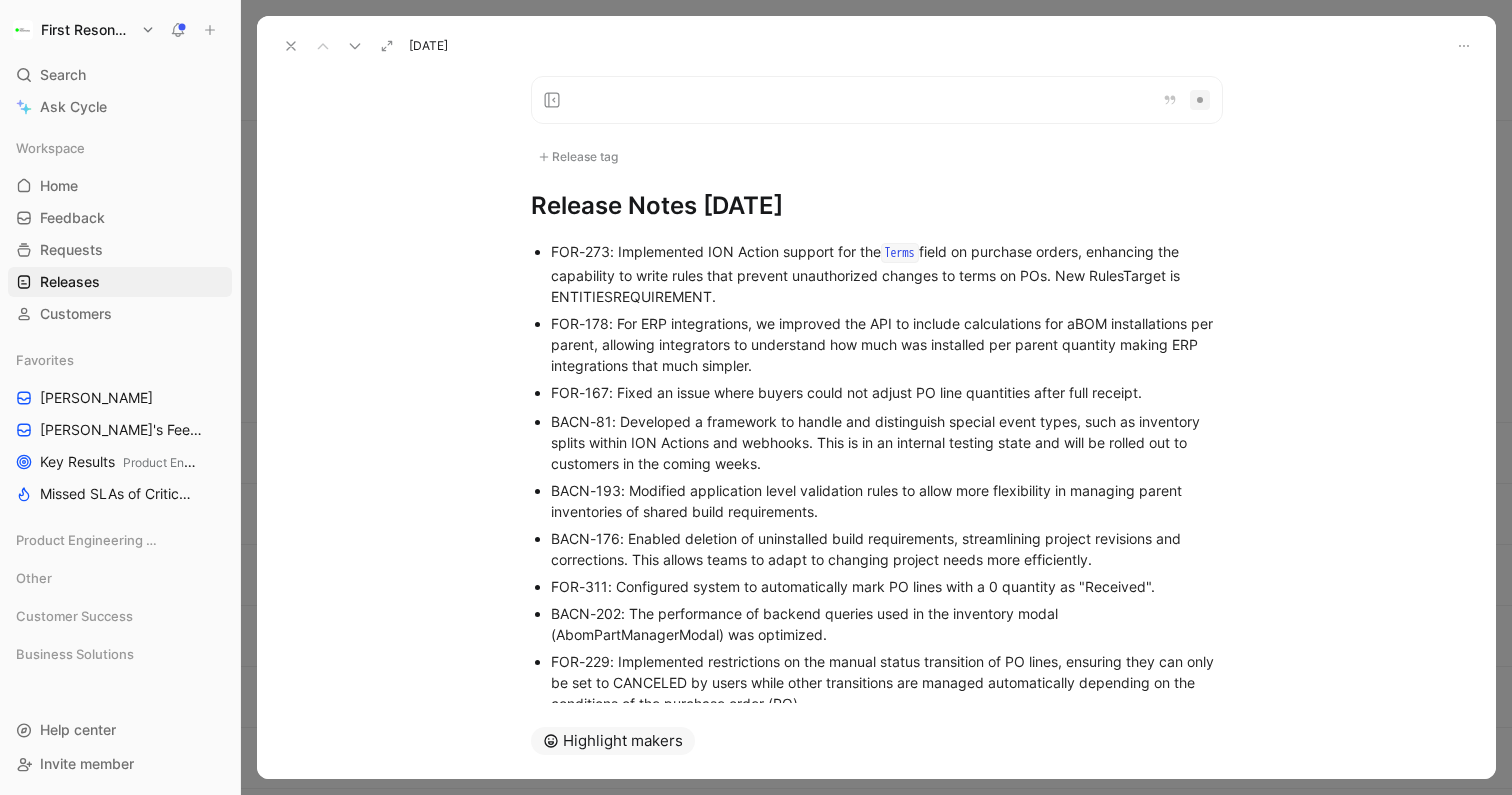 click 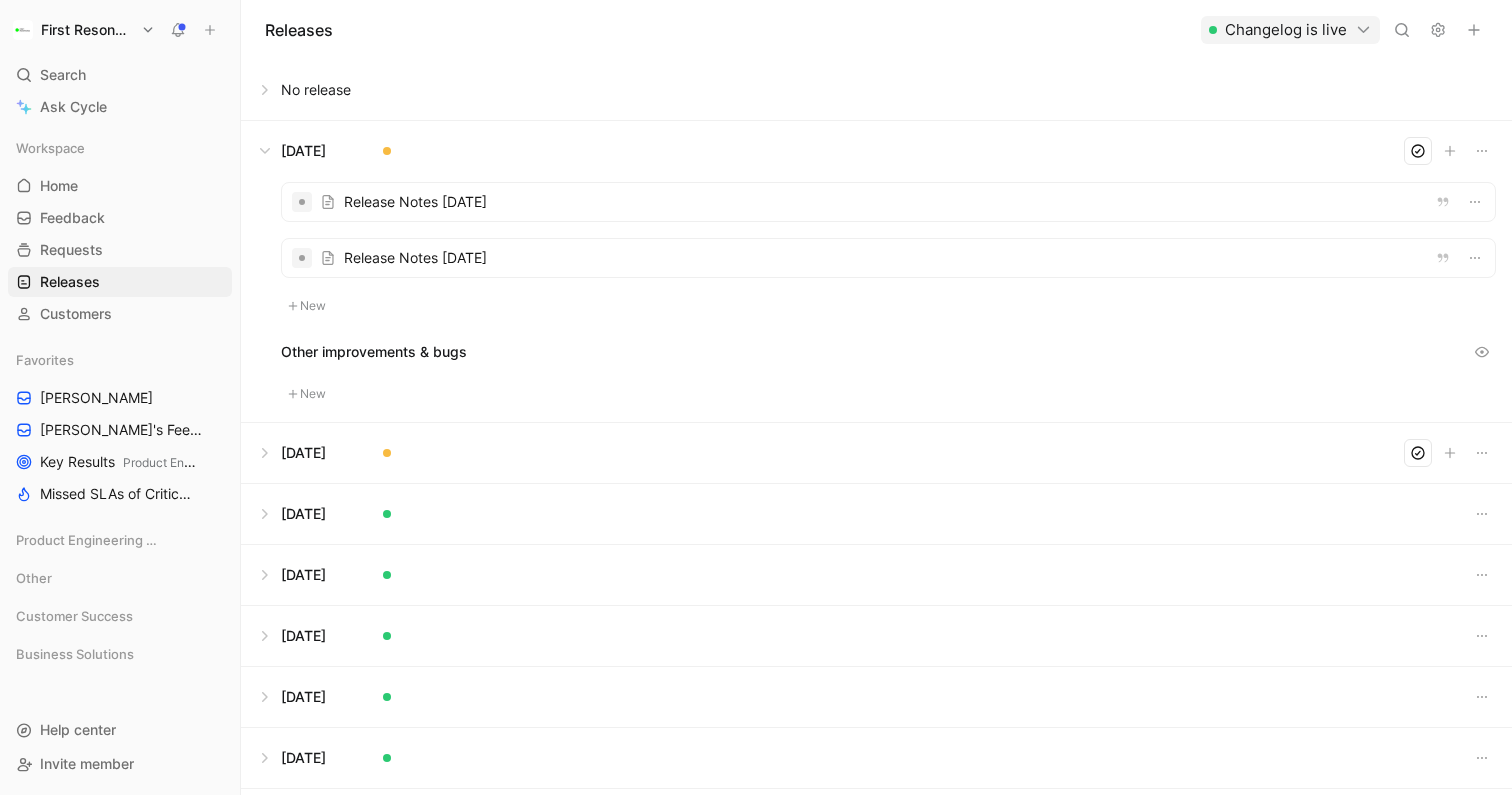 click on "New" at bounding box center (307, 306) 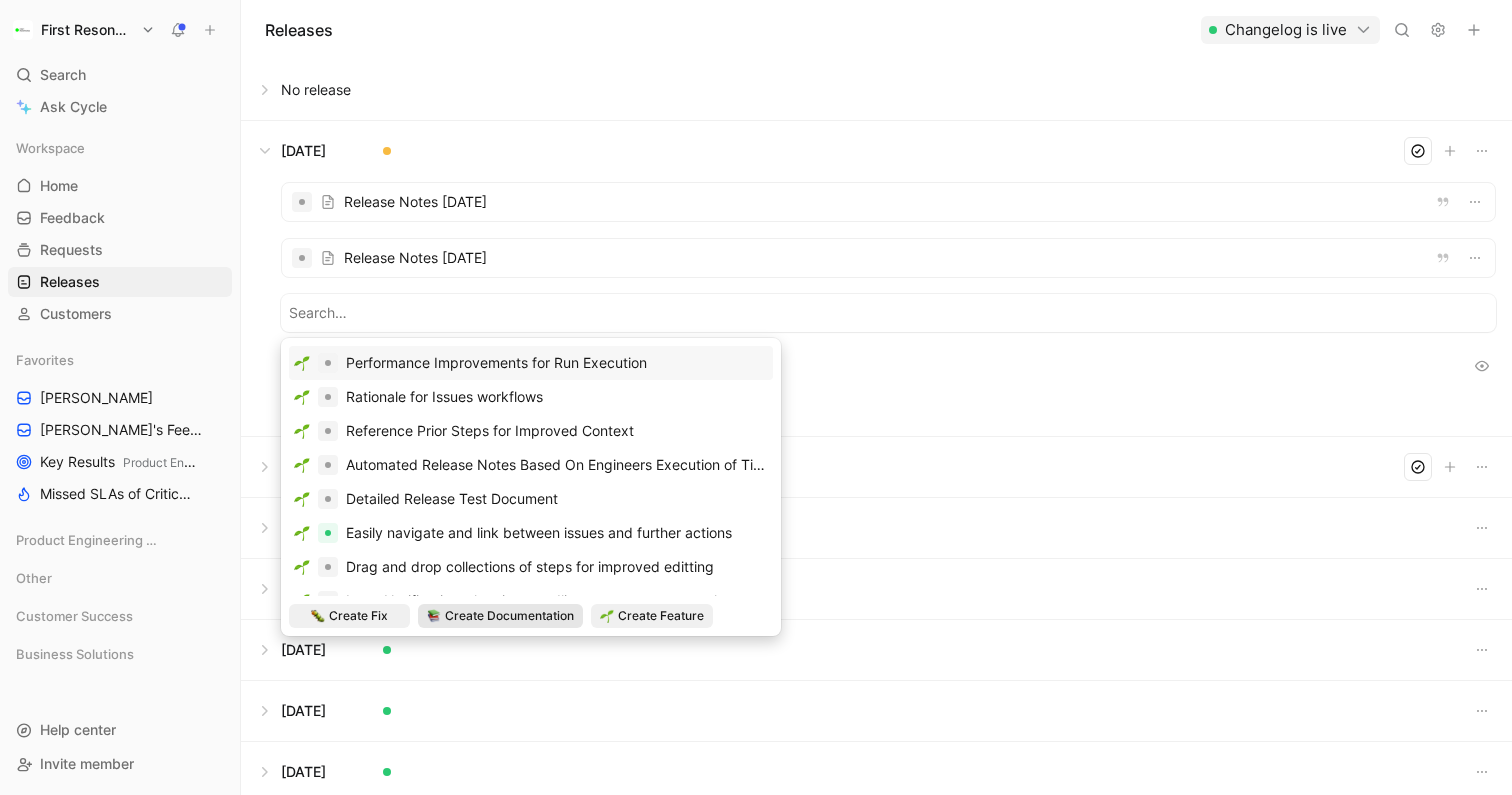 click on "Create Documentation" at bounding box center [509, 616] 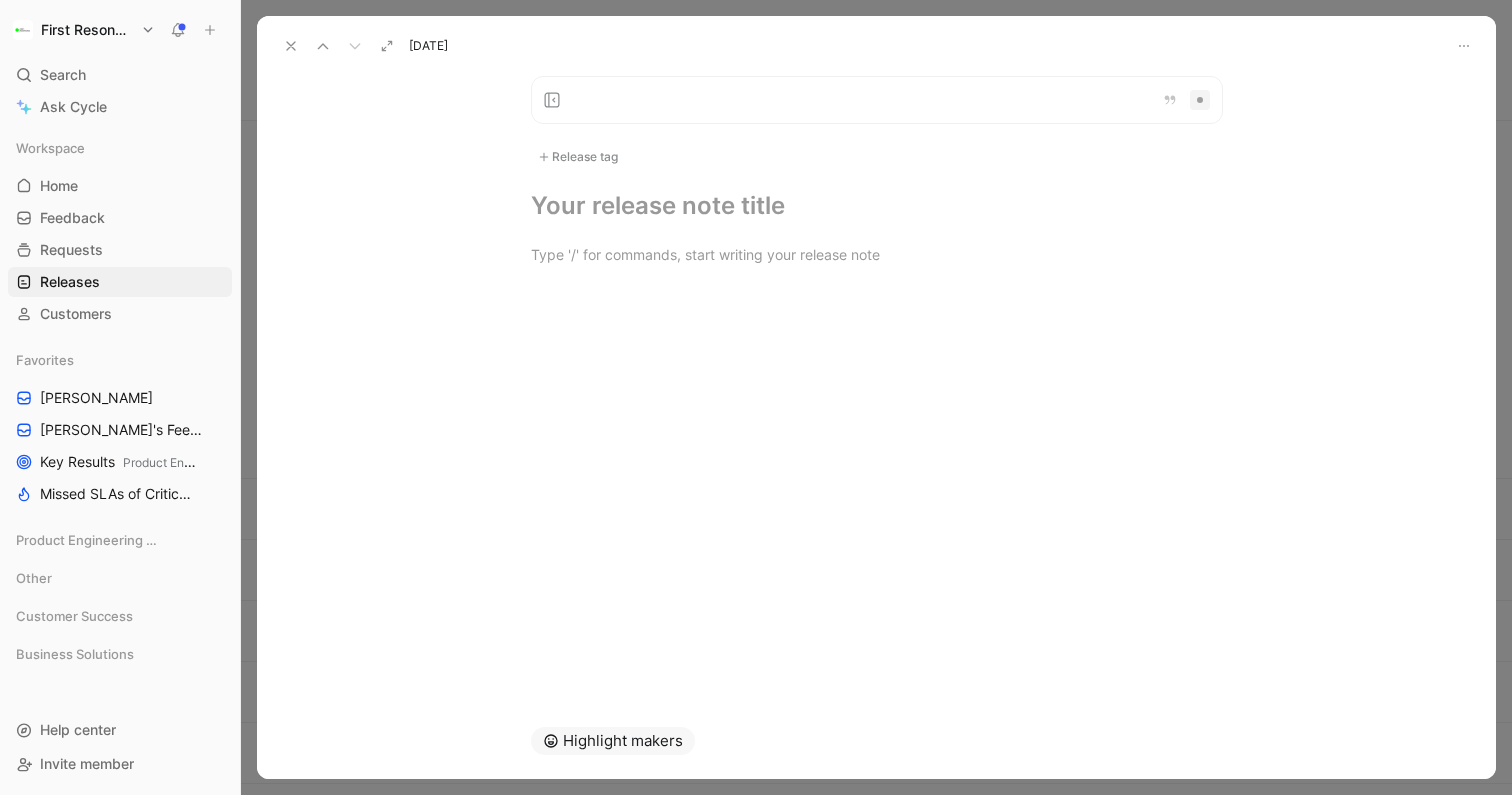 type 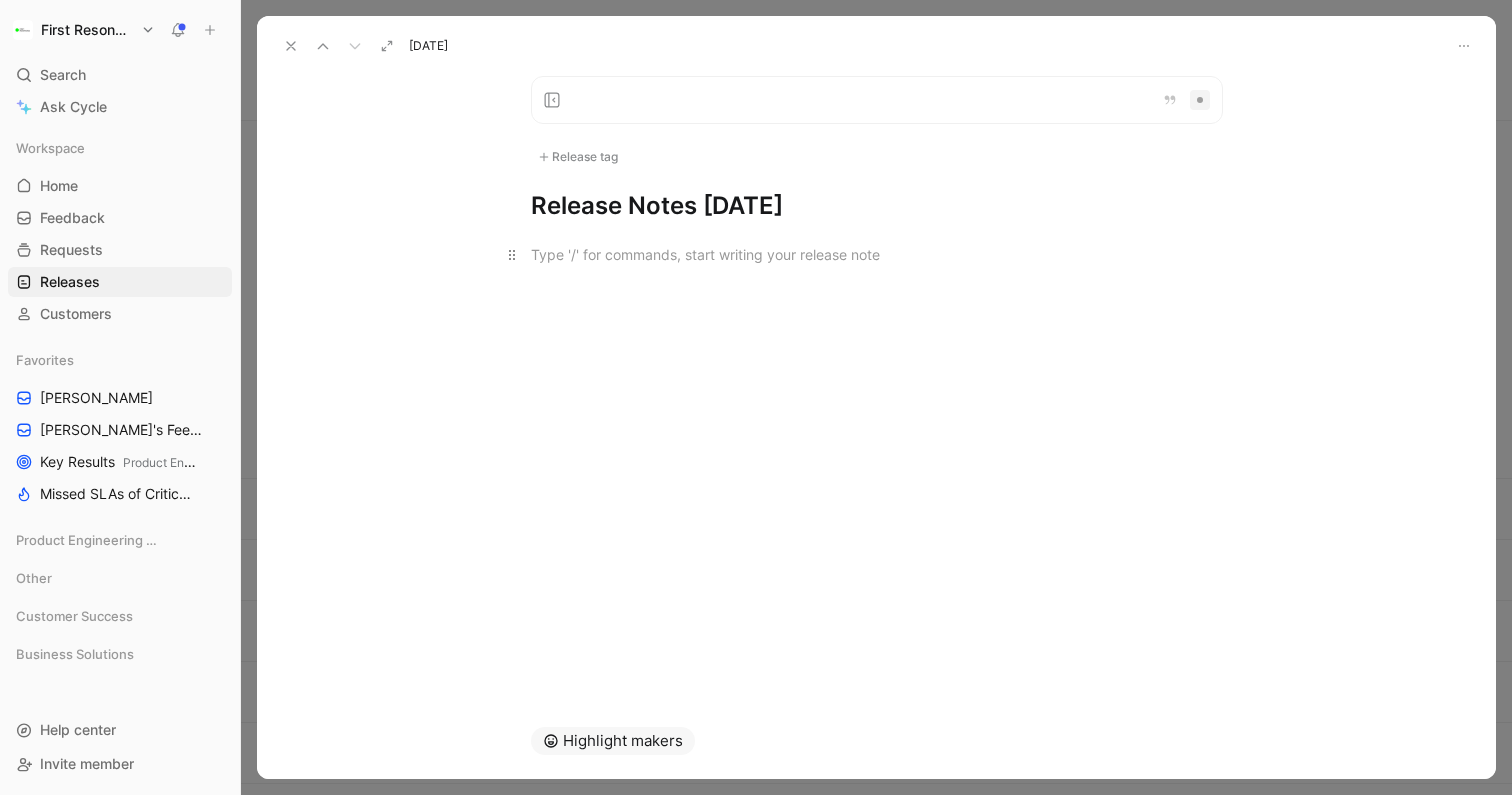 click at bounding box center (877, 254) 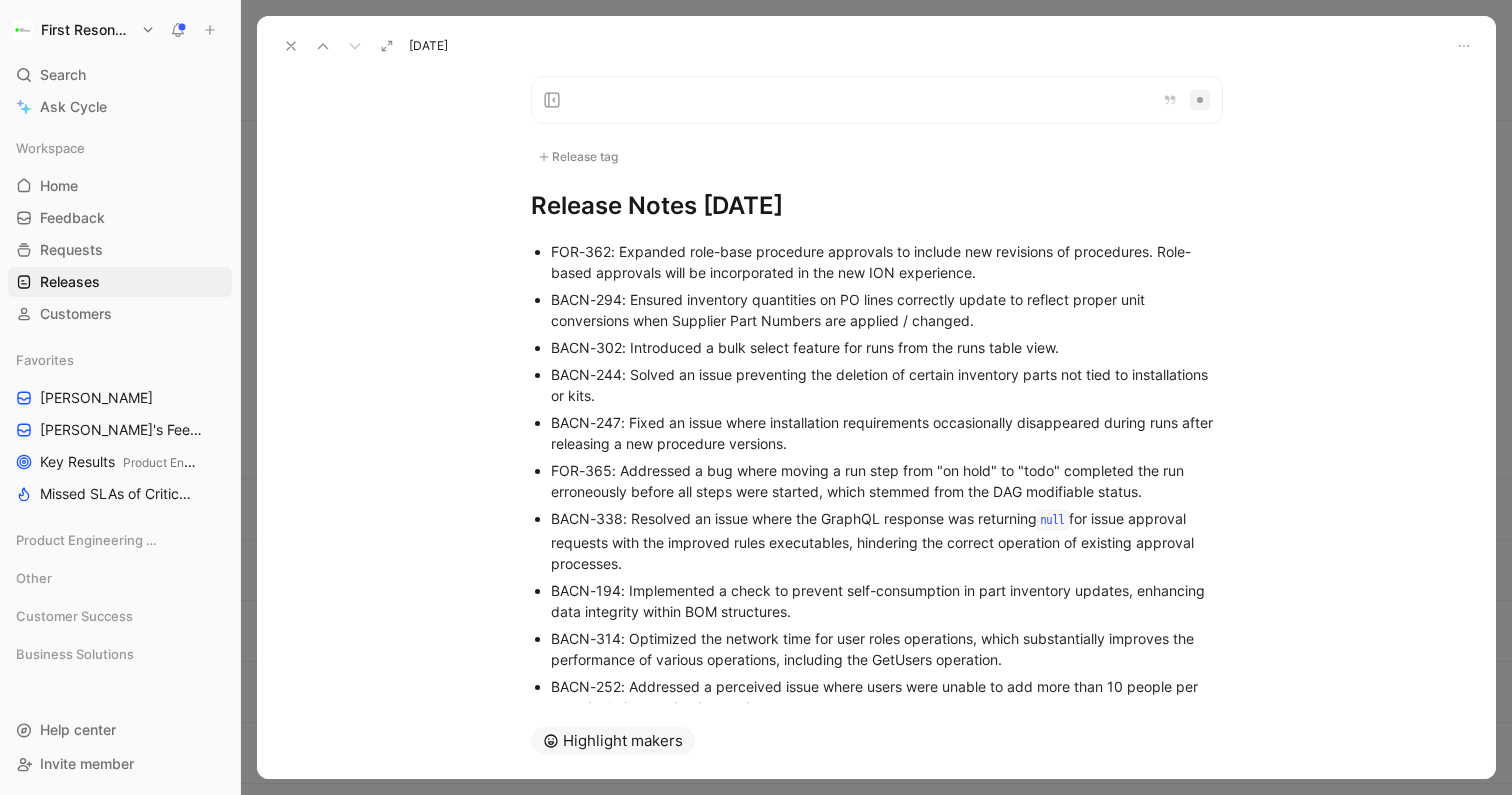 scroll, scrollTop: 66, scrollLeft: 0, axis: vertical 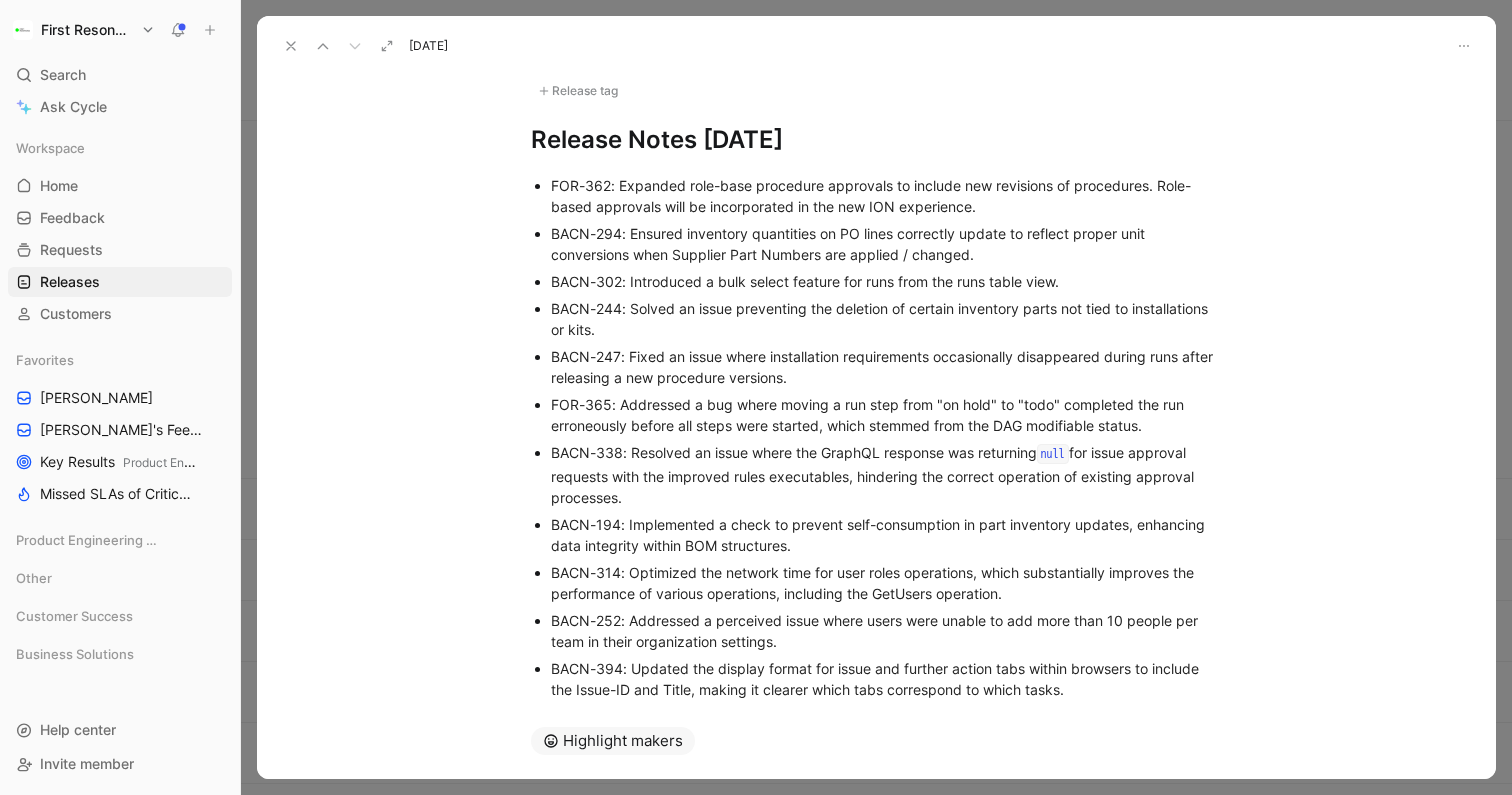 click 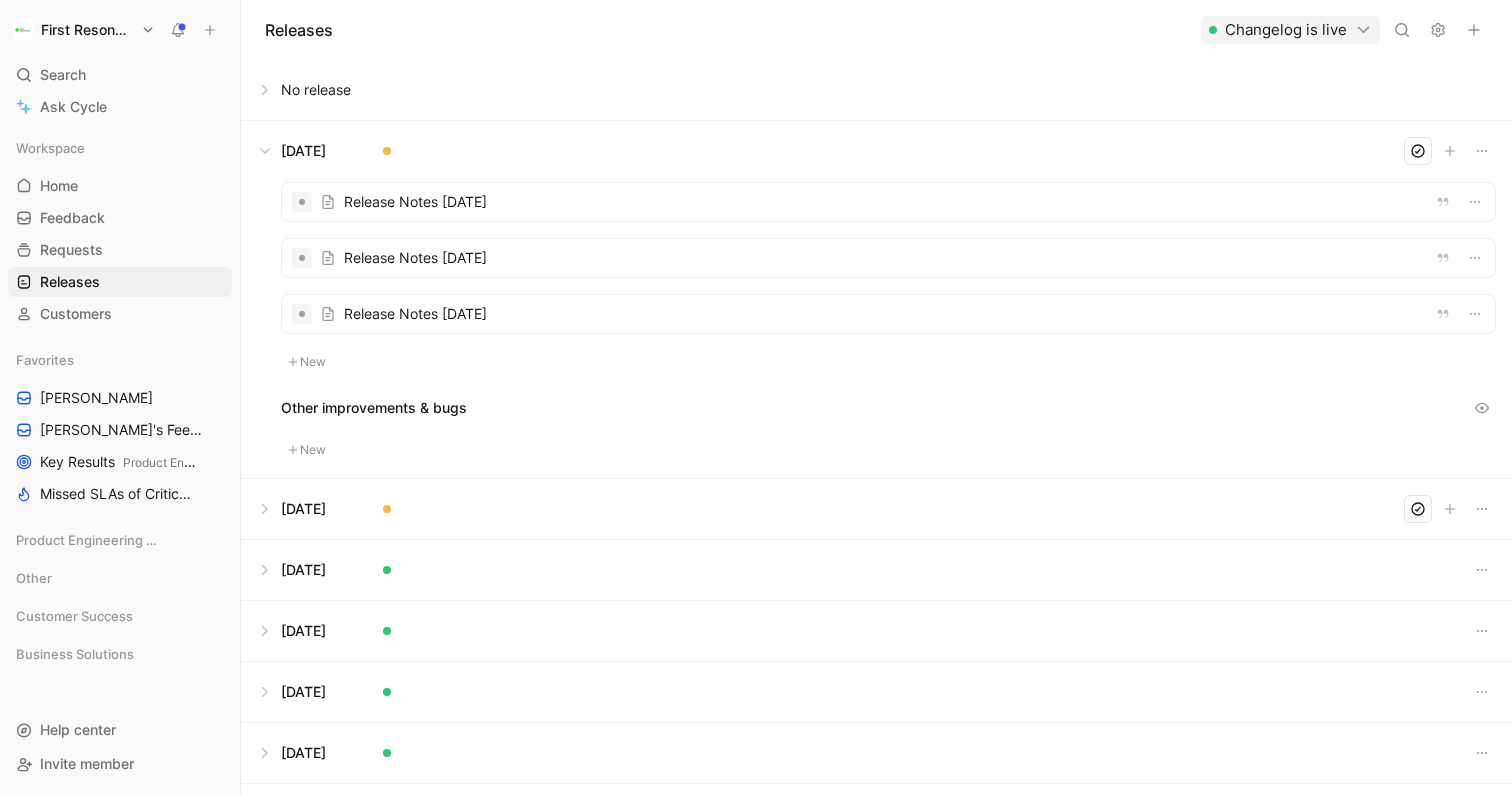 click at bounding box center (888, 258) 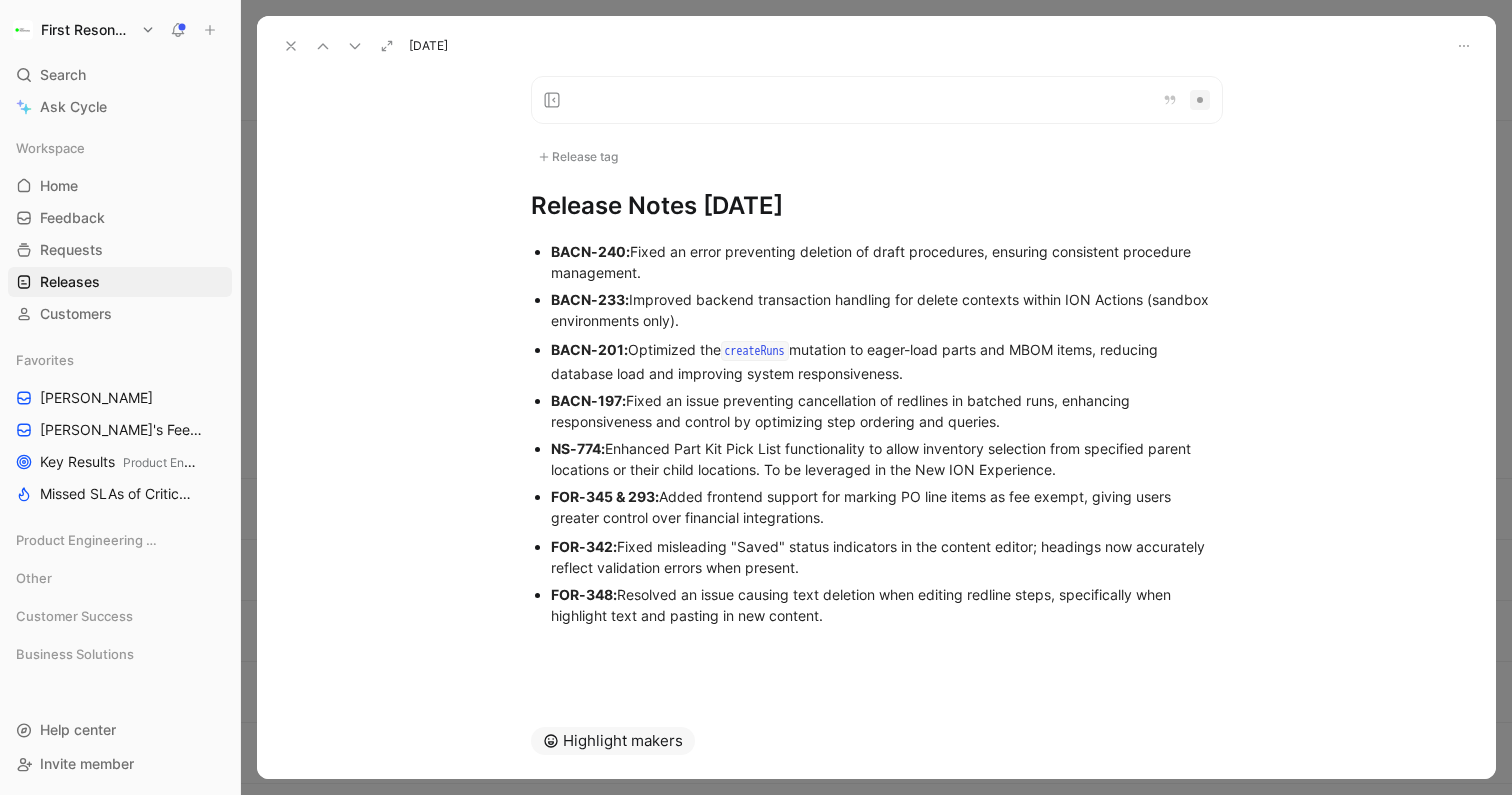 click 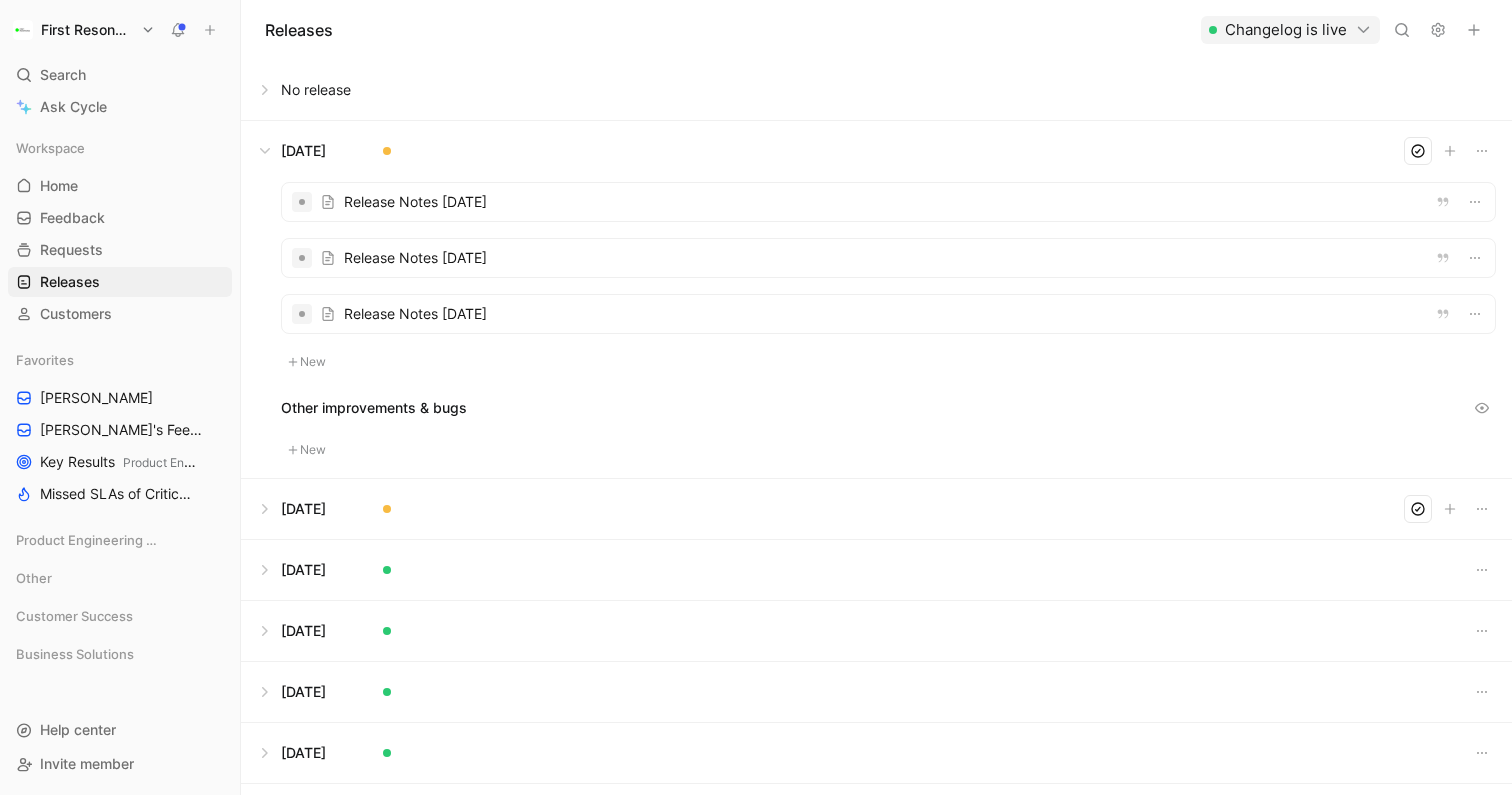 click at bounding box center (888, 314) 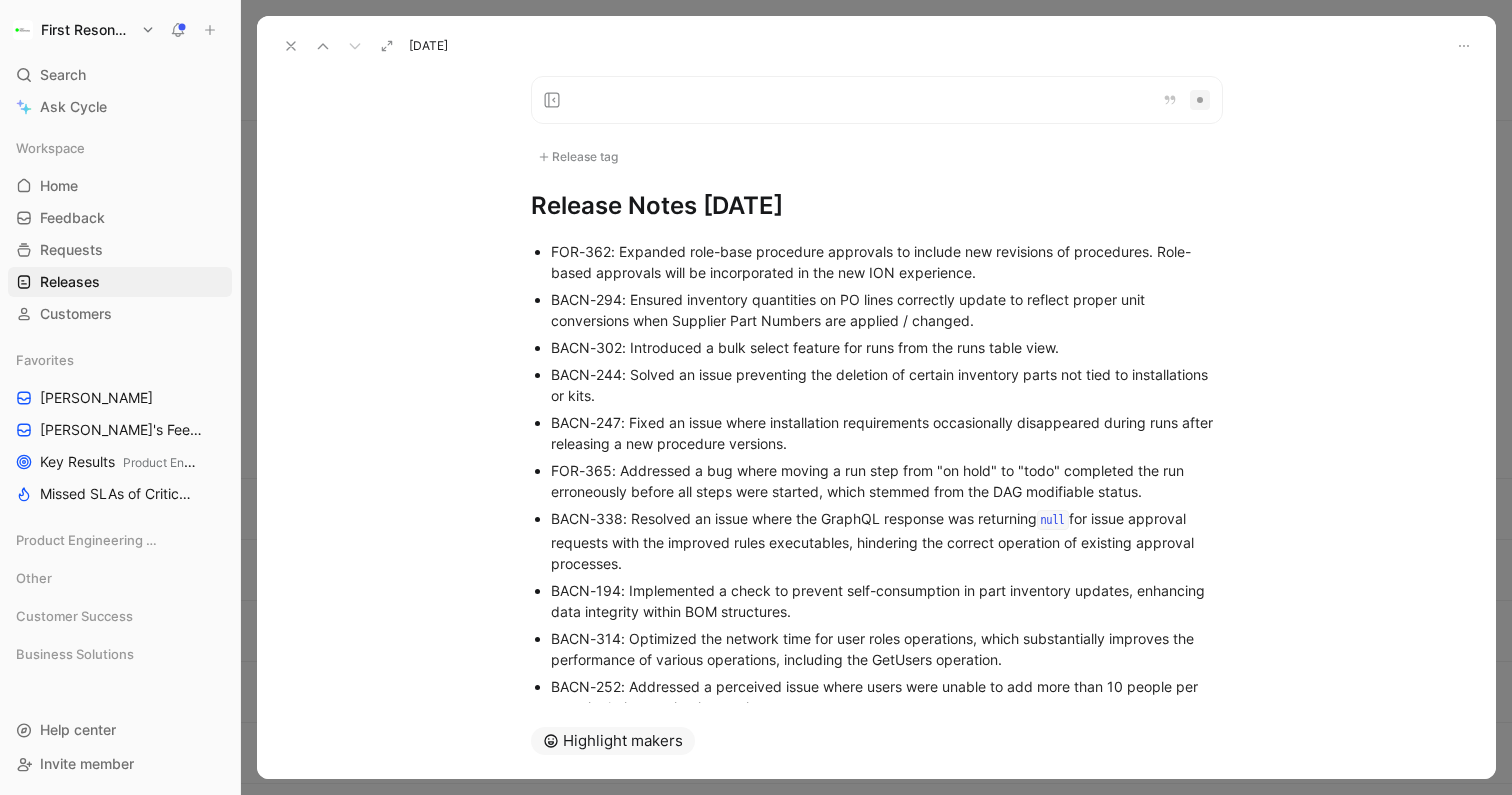 click 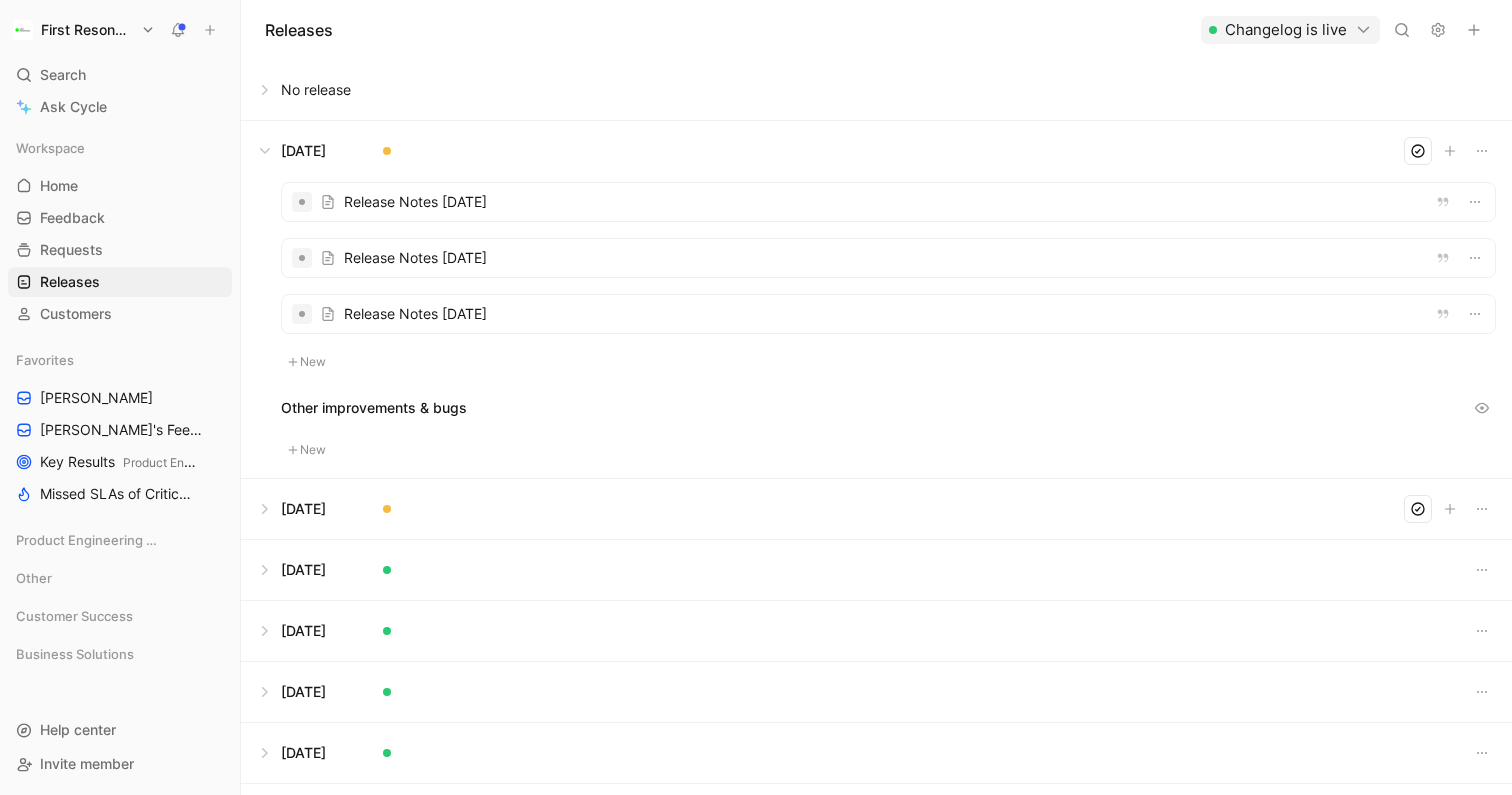 click at bounding box center (888, 202) 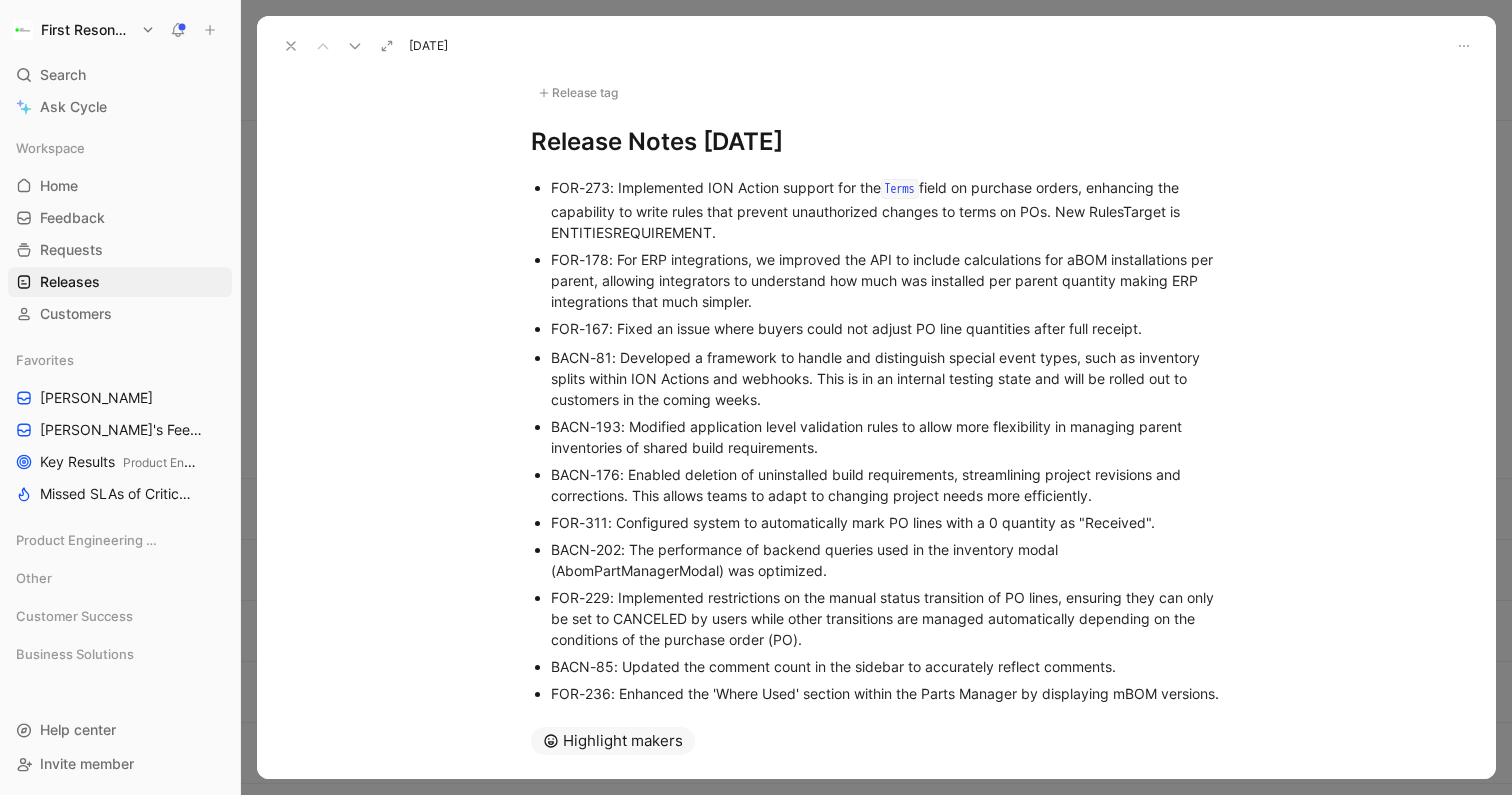 scroll, scrollTop: 66, scrollLeft: 0, axis: vertical 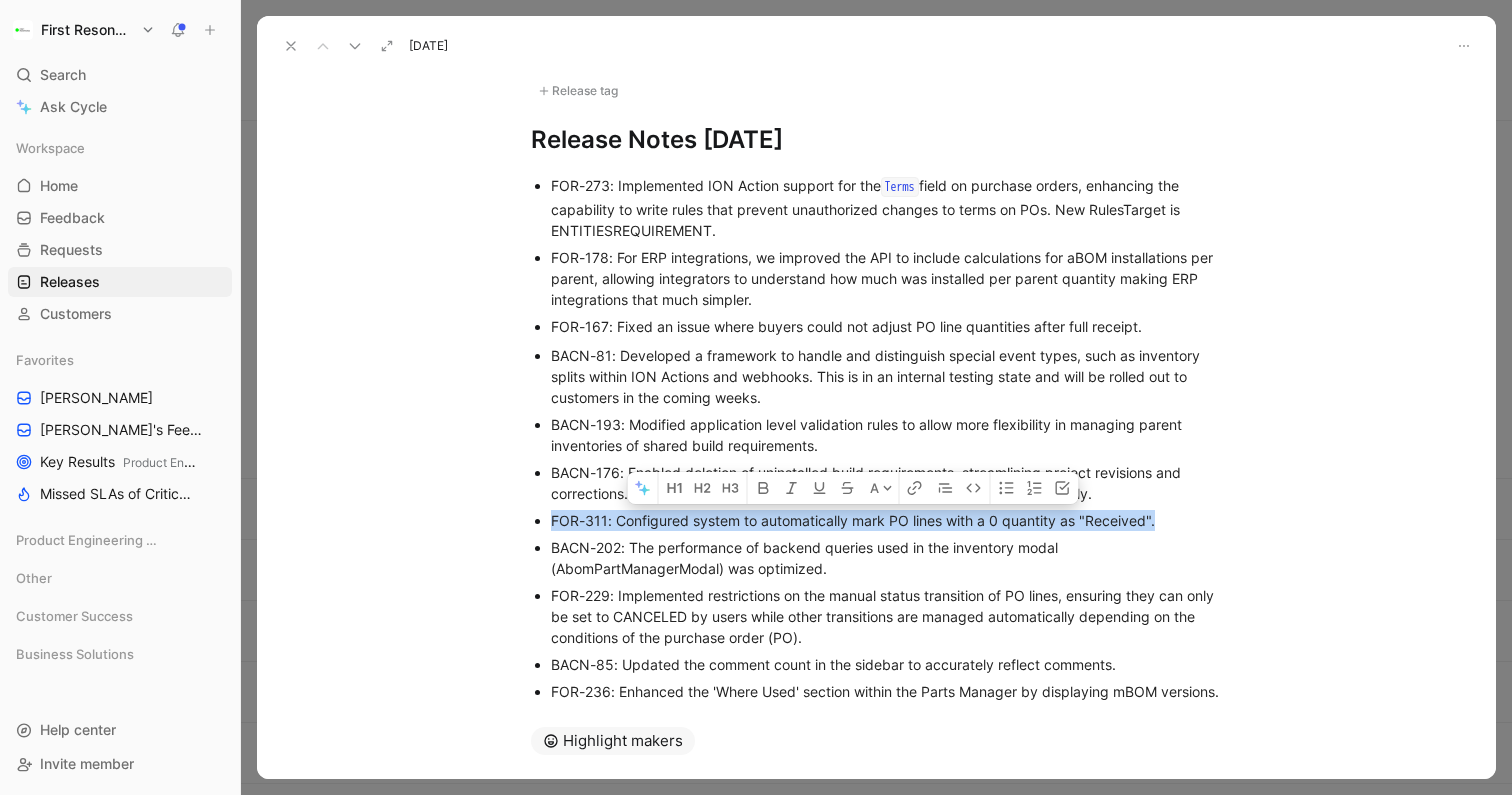 drag, startPoint x: 1162, startPoint y: 528, endPoint x: 551, endPoint y: 525, distance: 611.0074 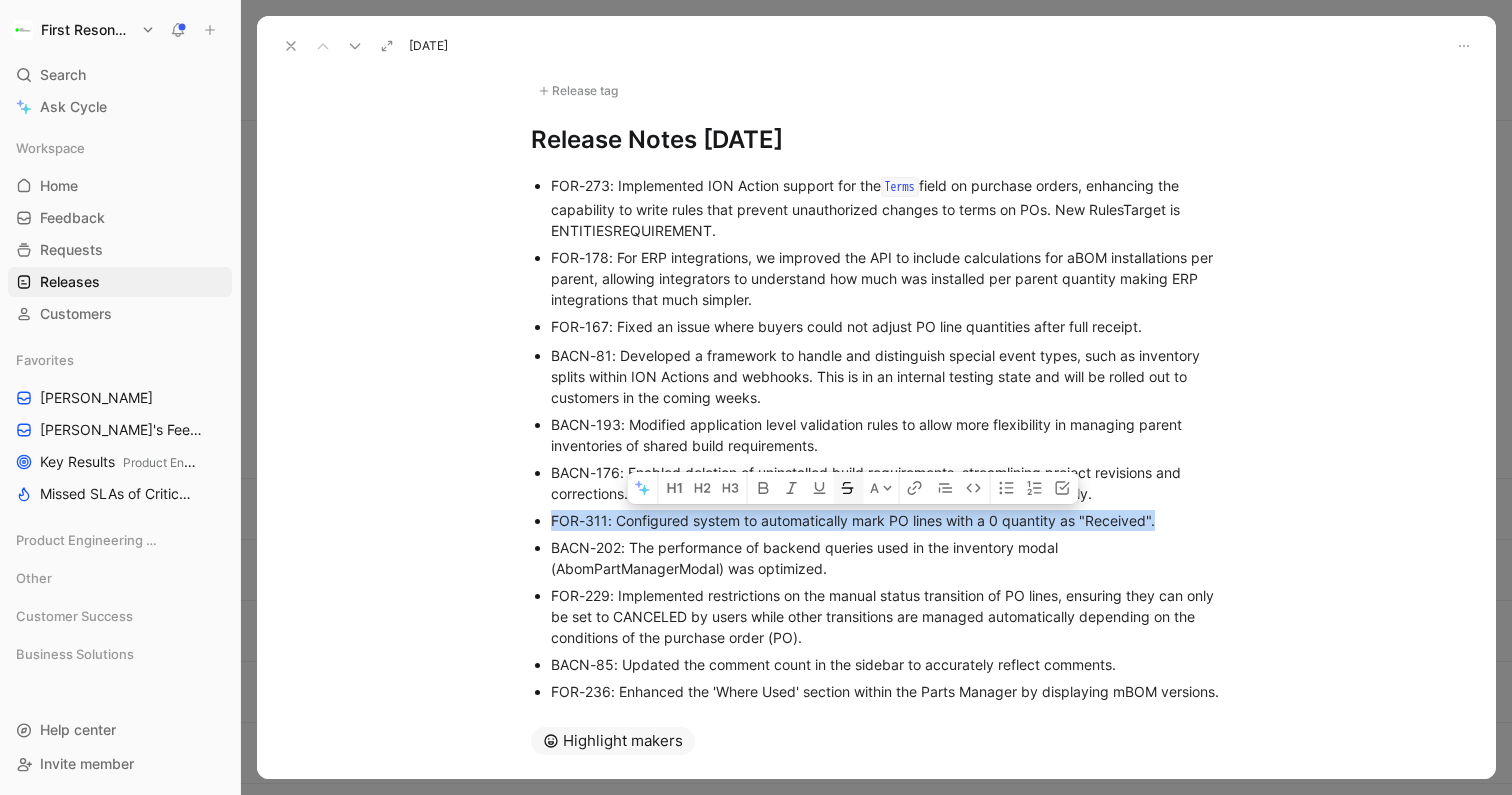 click 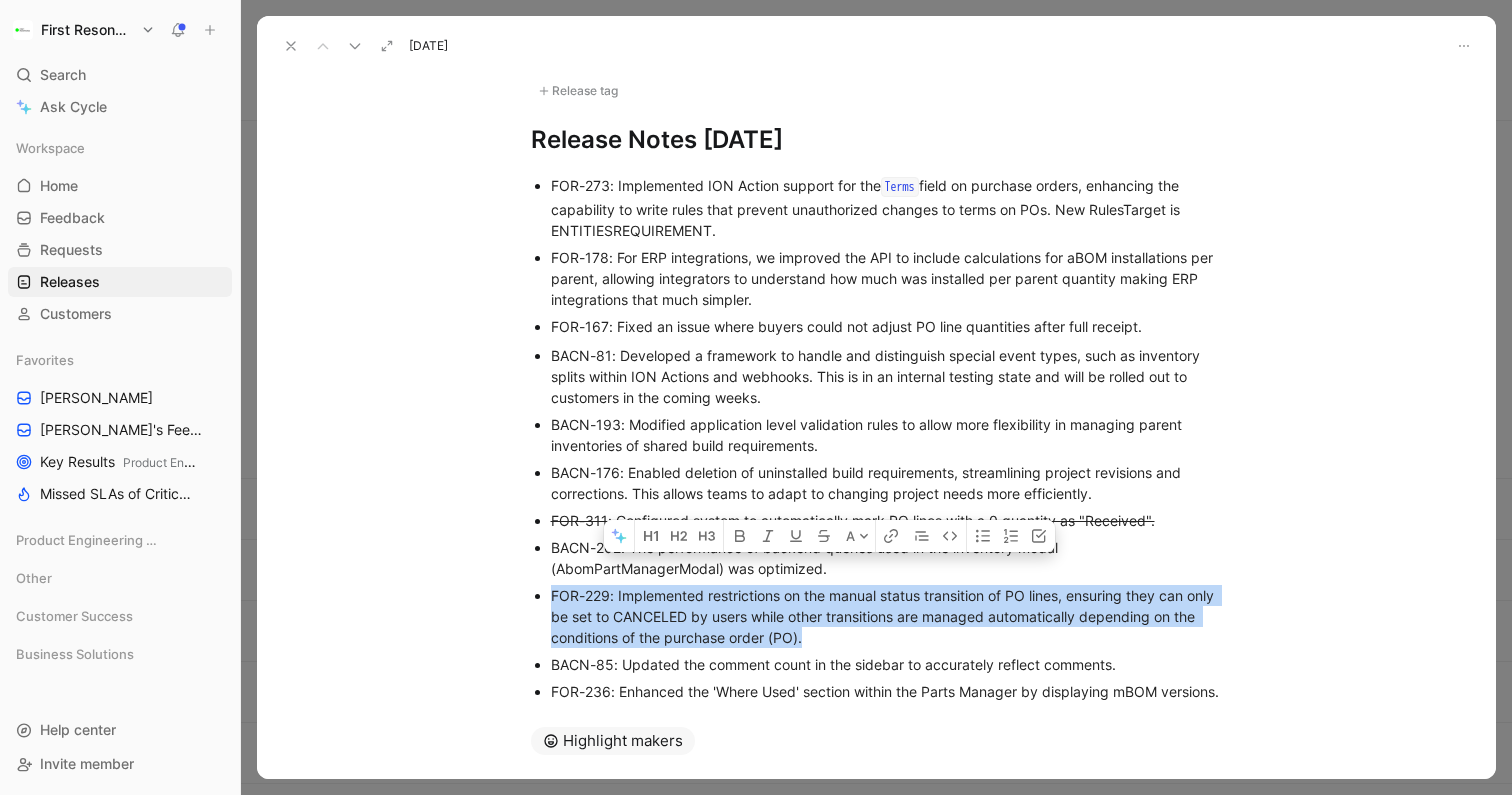 drag, startPoint x: 838, startPoint y: 638, endPoint x: 533, endPoint y: 580, distance: 310.4658 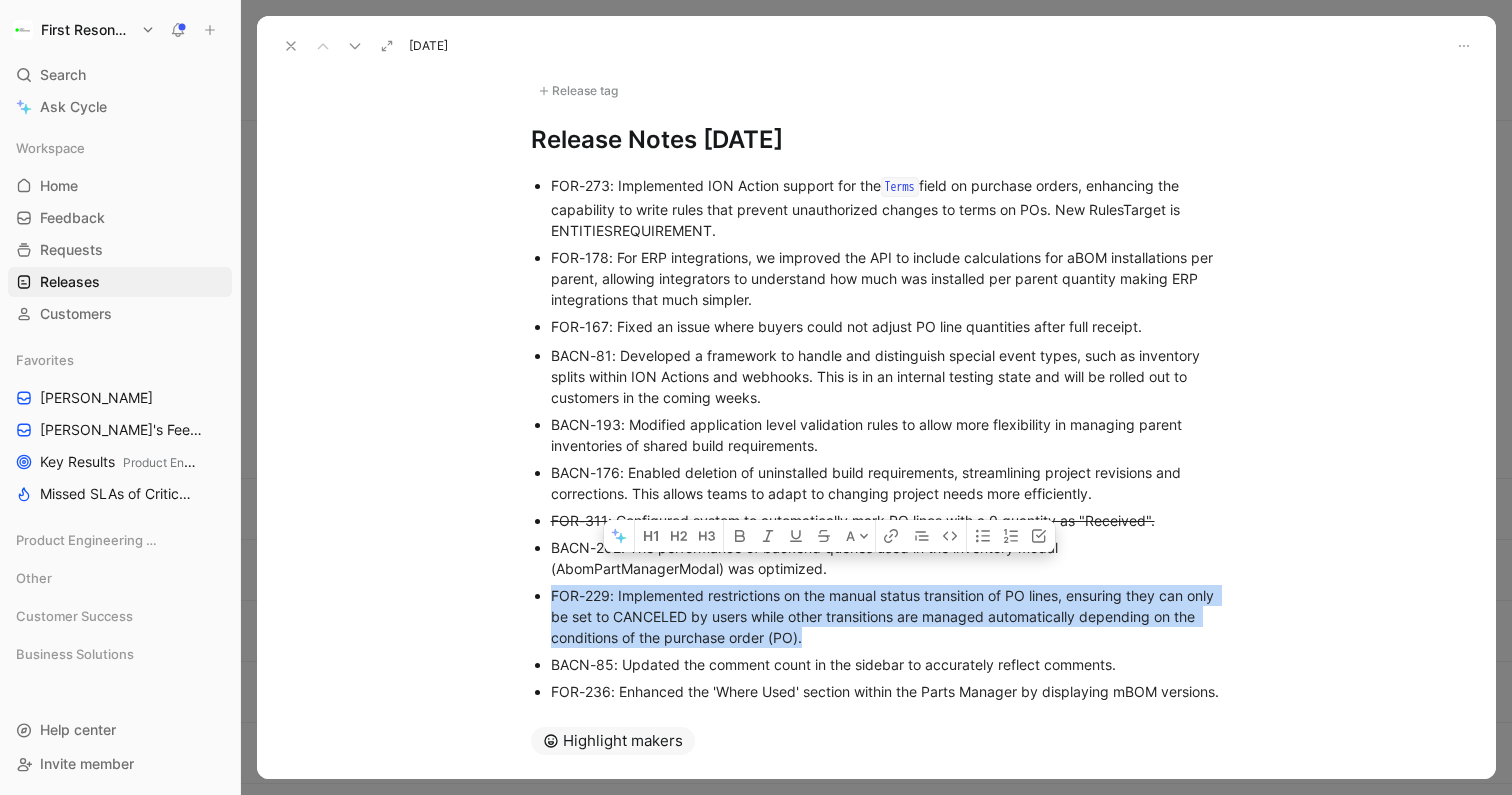 click on "BACN-81: Developed a framework to handle and distinguish special event types, such as inventory splits within ION Actions and webhooks. This is in an internal testing state and will be rolled out to customers in the coming weeks. BACN-193: Modified application level validation rules to allow more flexibility in managing parent inventories of shared build requirements. BACN-176: Enabled deletion of uninstalled build requirements, streamlining project revisions and corrections. This allows teams to adapt to changing project needs more efficiently. FOR-311: Configured system to automatically mark PO lines with a 0 quantity as "Received". BACN-202: The performance of backend queries used in the inventory modal (AbomPartManagerModal) was optimized. FOR-229: Implemented restrictions on the manual status transition of PO lines, ensuring they can only be set to CANCELED by users while other transitions are managed automatically depending on the conditions of the purchase order (PO). origin_mbom_item_id" at bounding box center [877, 916] 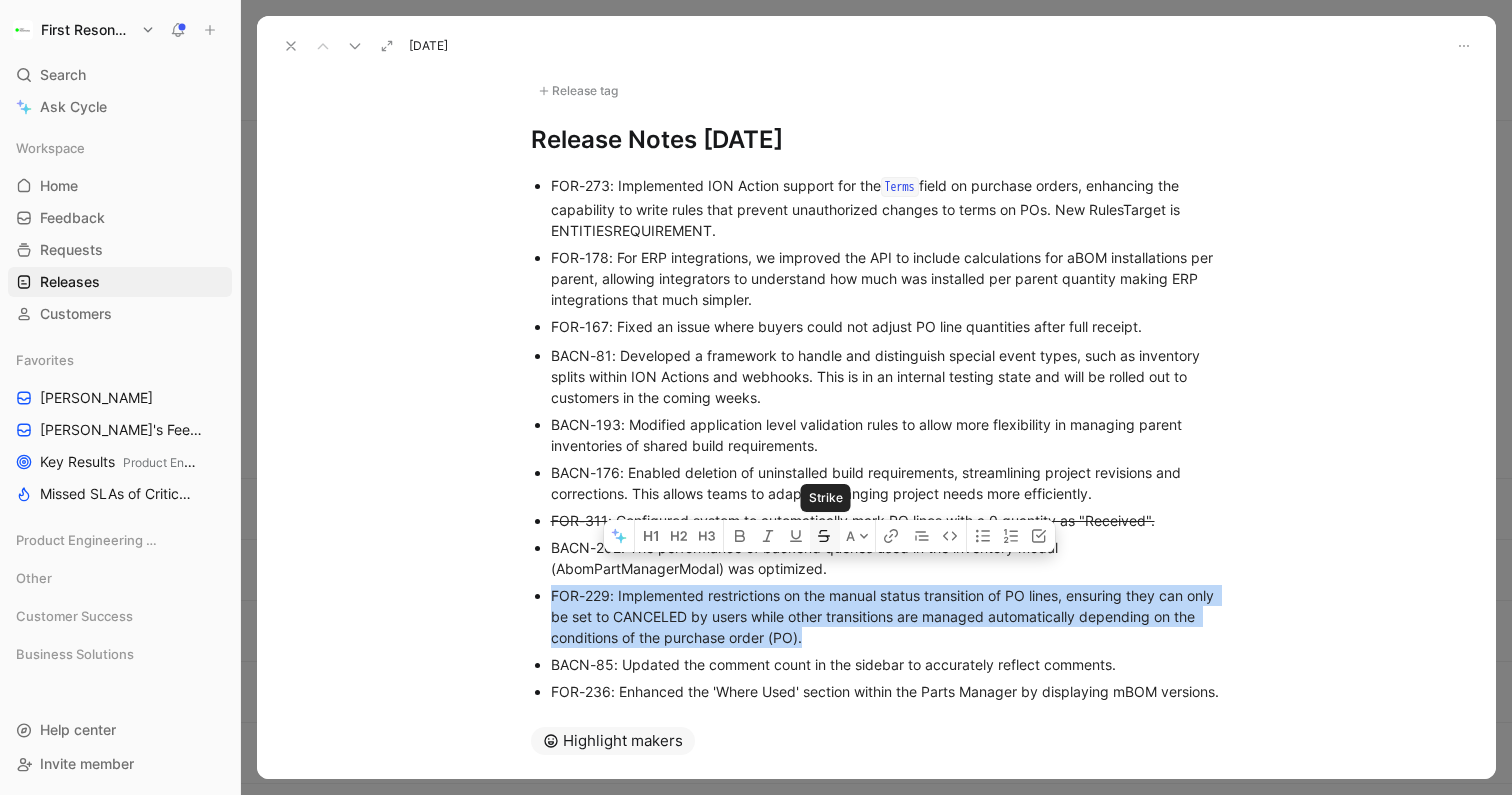 click 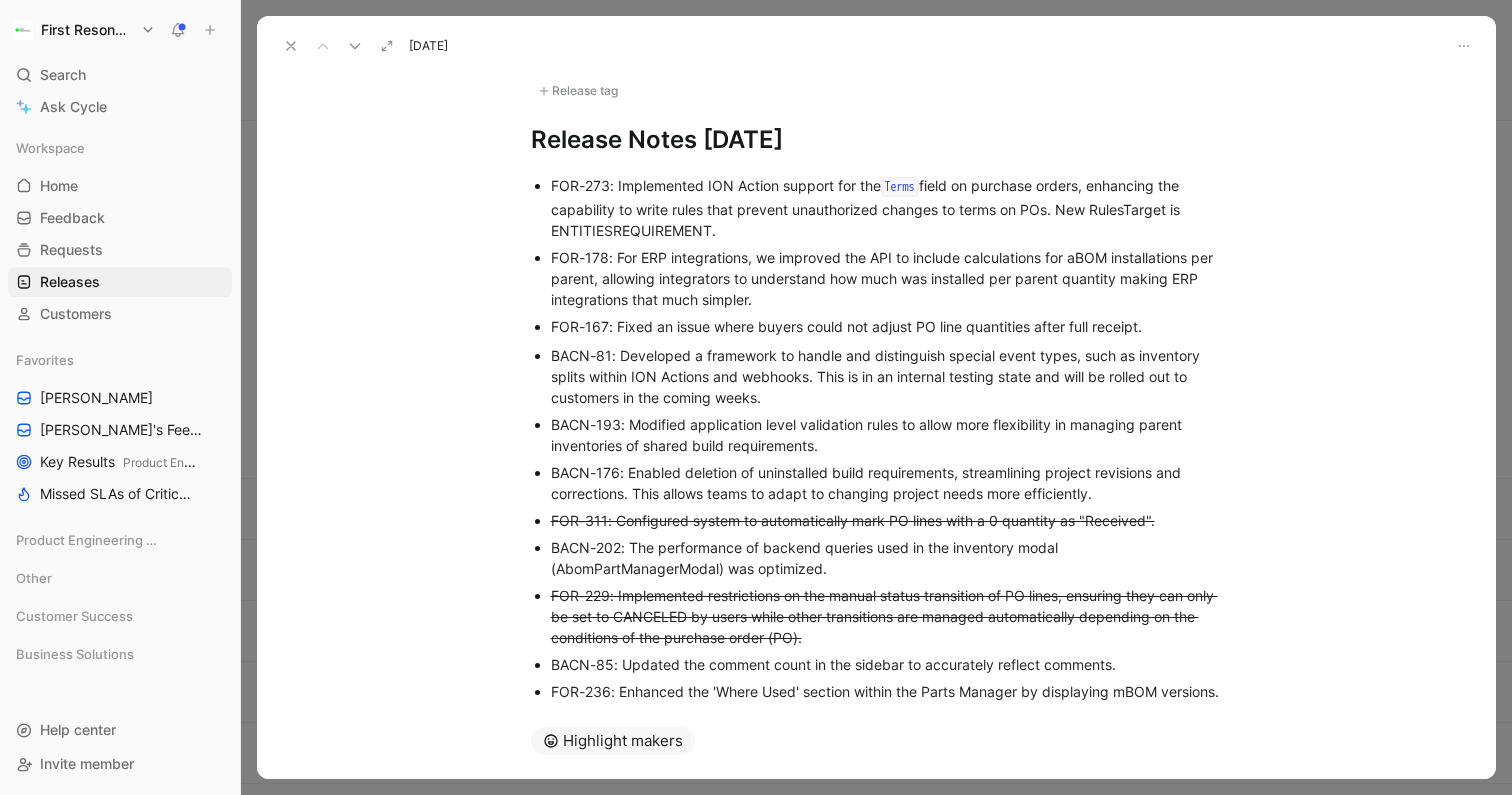 click on "FOR-167: Fixed an issue where buyers could not adjust PO line quantities after full receipt." at bounding box center (887, 326) 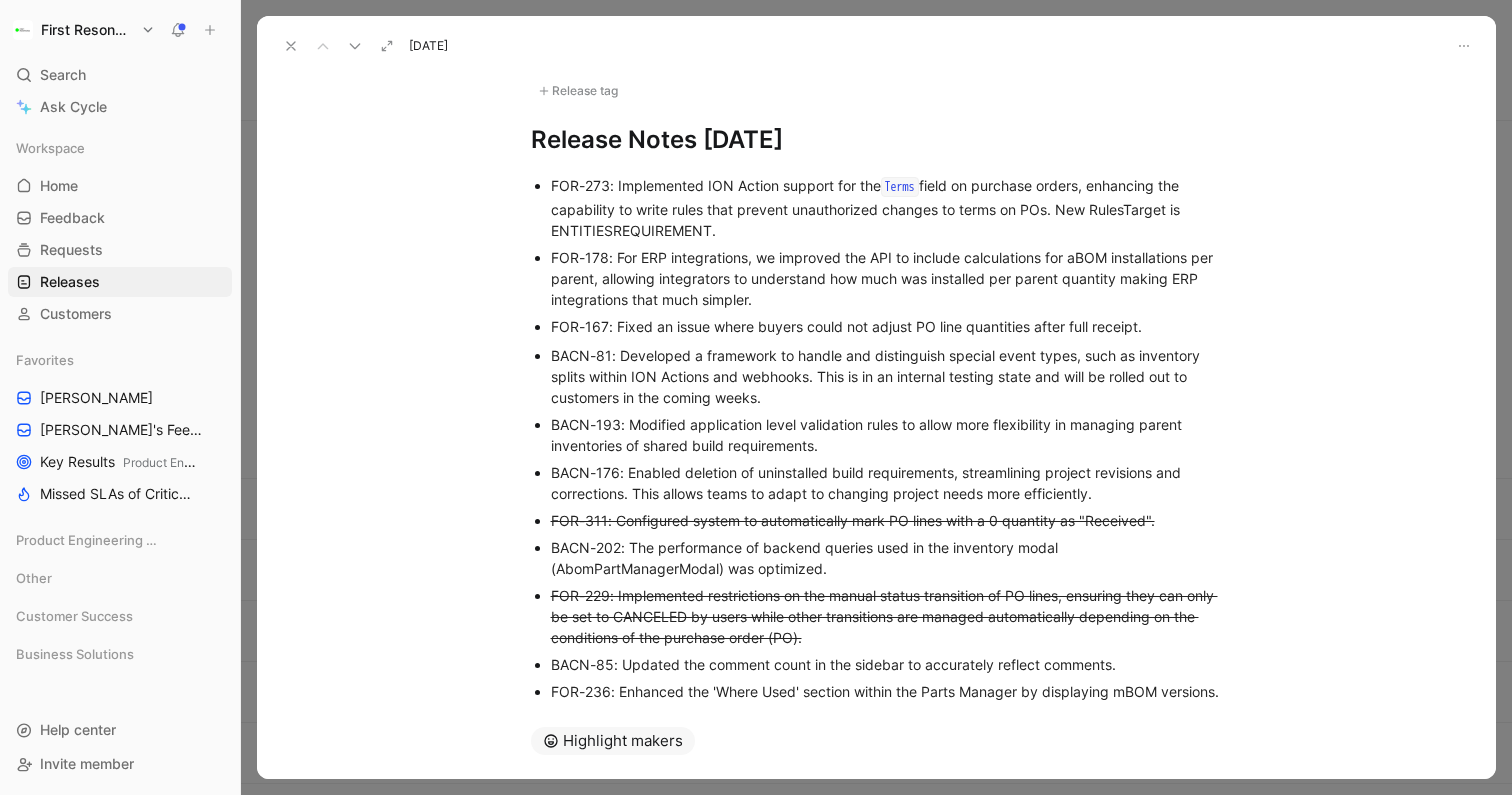 drag, startPoint x: 1156, startPoint y: 327, endPoint x: 554, endPoint y: 333, distance: 602.0299 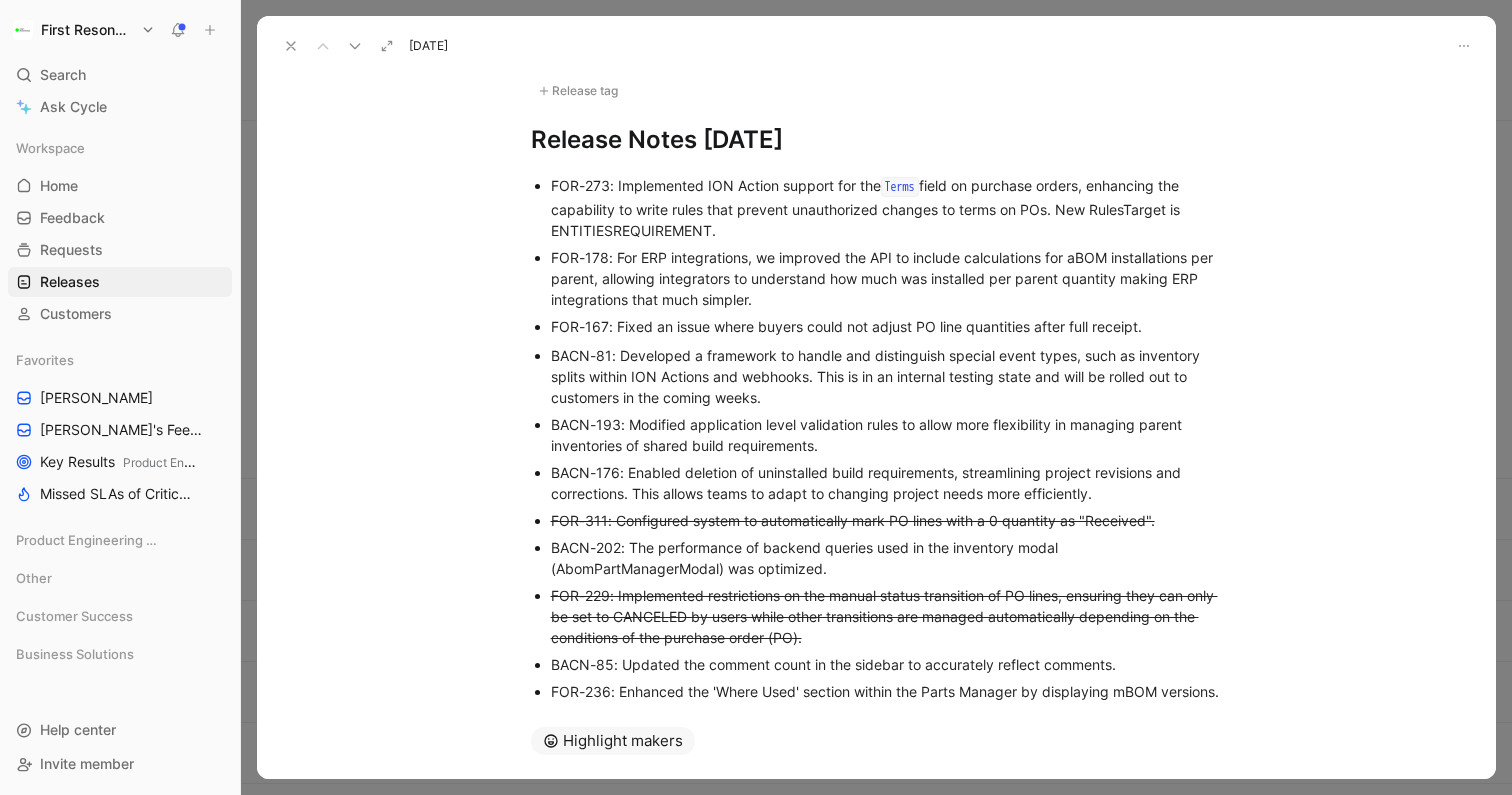 click on "FOR-167: Fixed an issue where buyers could not adjust PO line quantities after full receipt." at bounding box center [887, 326] 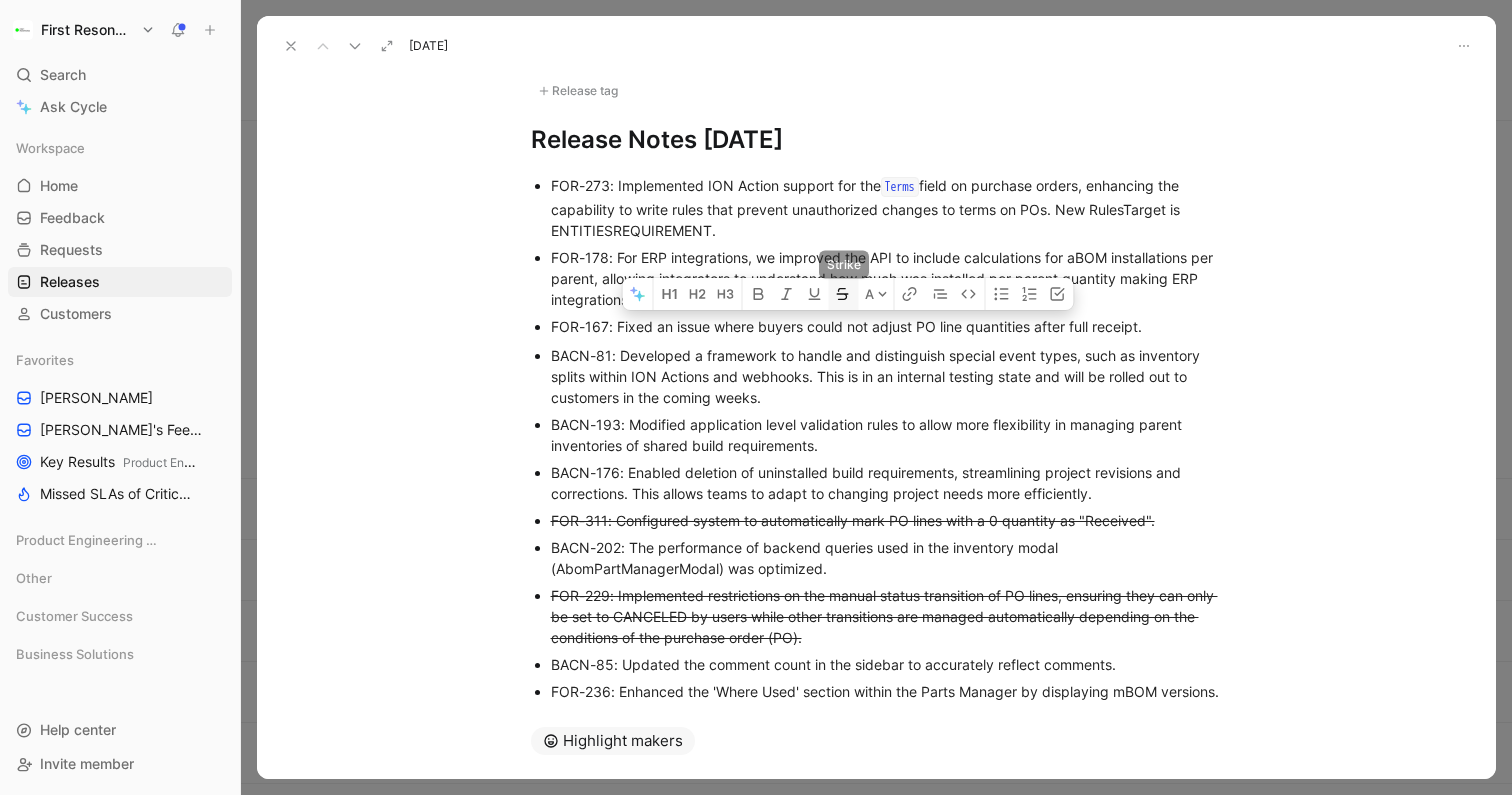 click 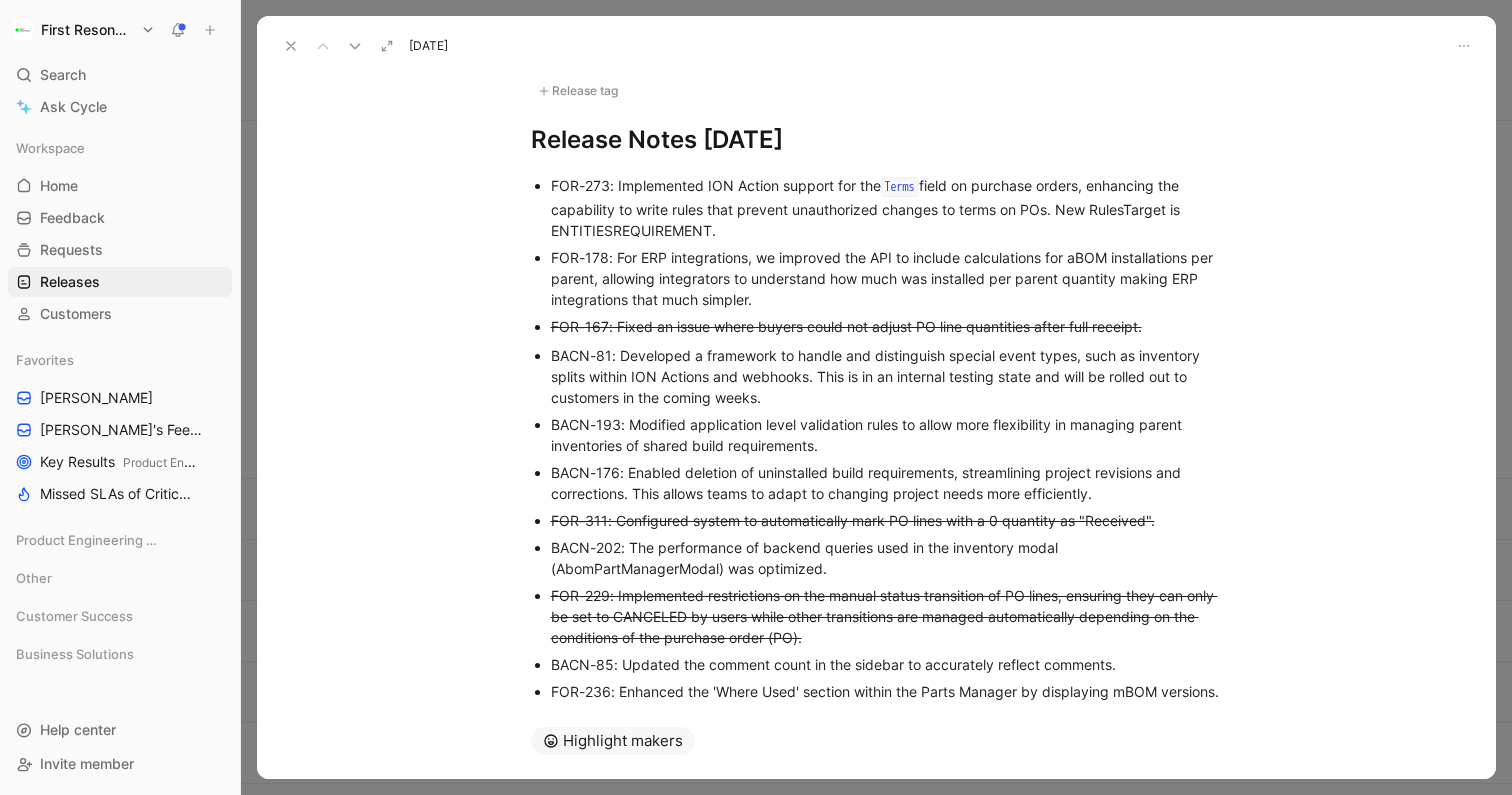 click on "BACN-81: Developed a framework to handle and distinguish special event types, such as inventory splits within ION Actions and webhooks. This is in an internal testing state and will be rolled out to customers in the coming weeks." at bounding box center (887, 376) 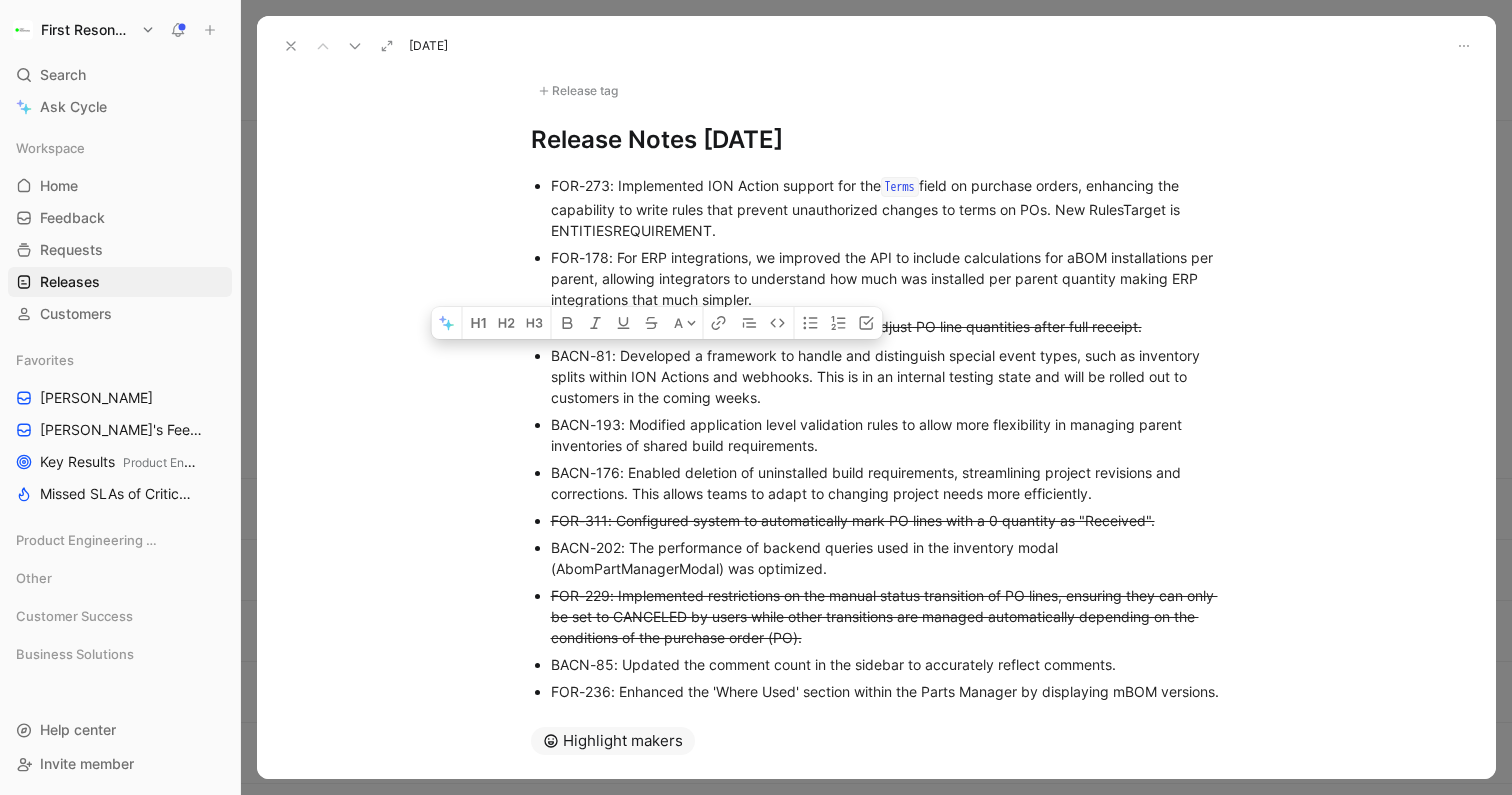 drag, startPoint x: 775, startPoint y: 393, endPoint x: 535, endPoint y: 358, distance: 242.53865 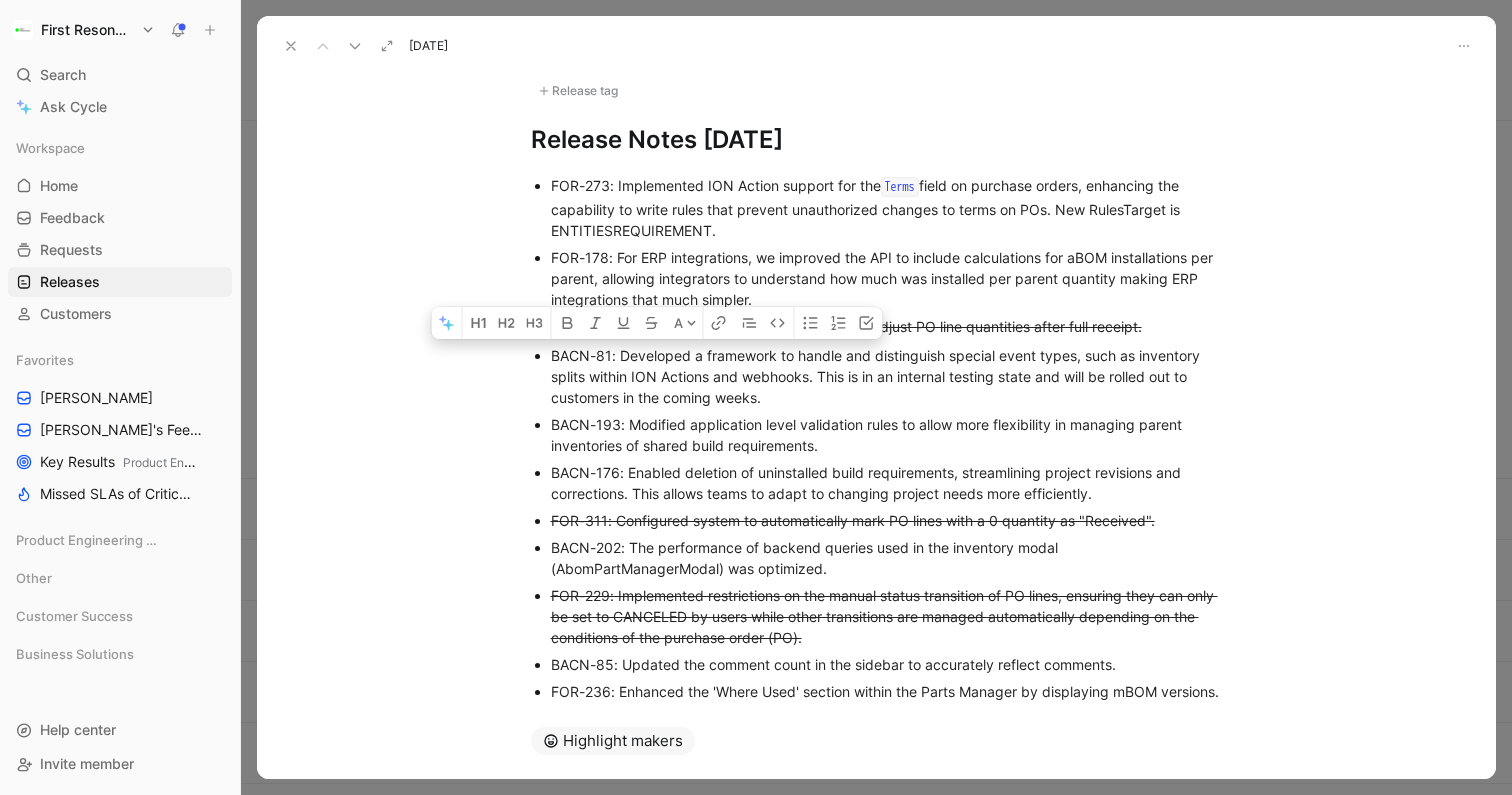 click on "BACN-81: Developed a framework to handle and distinguish special event types, such as inventory splits within ION Actions and webhooks. This is in an internal testing state and will be rolled out to customers in the coming weeks. BACN-193: Modified application level validation rules to allow more flexibility in managing parent inventories of shared build requirements. BACN-176: Enabled deletion of uninstalled build requirements, streamlining project revisions and corrections. This allows teams to adapt to changing project needs more efficiently. FOR-311: Configured system to automatically mark PO lines with a 0 quantity as "Received". BACN-202: The performance of backend queries used in the inventory modal (AbomPartManagerModal) was optimized. FOR-229: Implemented restrictions on the manual status transition of PO lines, ensuring they can only be set to CANCELED by users while other transitions are managed automatically depending on the conditions of the purchase order (PO). origin_mbom_item_id" at bounding box center [877, 916] 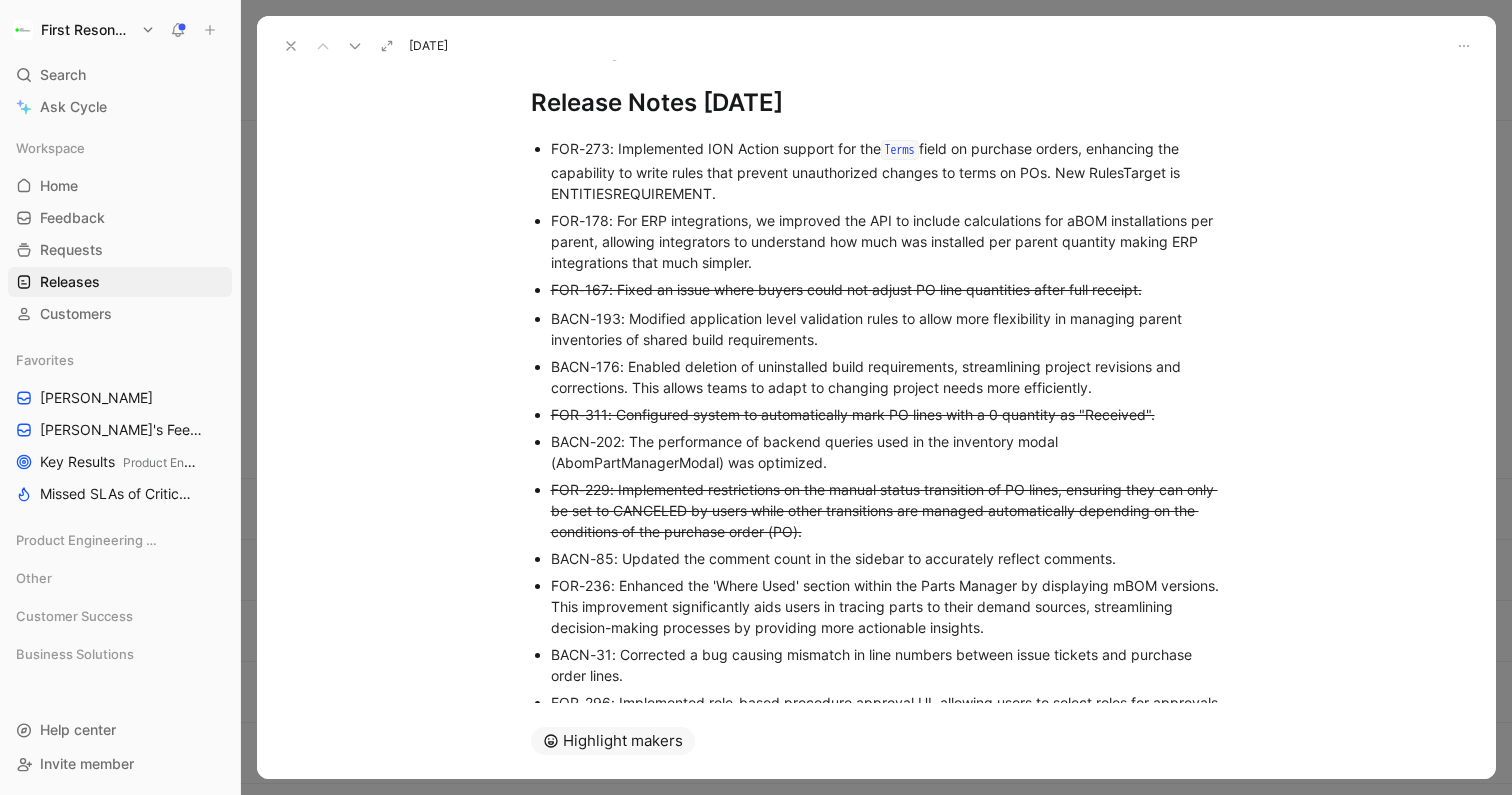 scroll, scrollTop: 107, scrollLeft: 0, axis: vertical 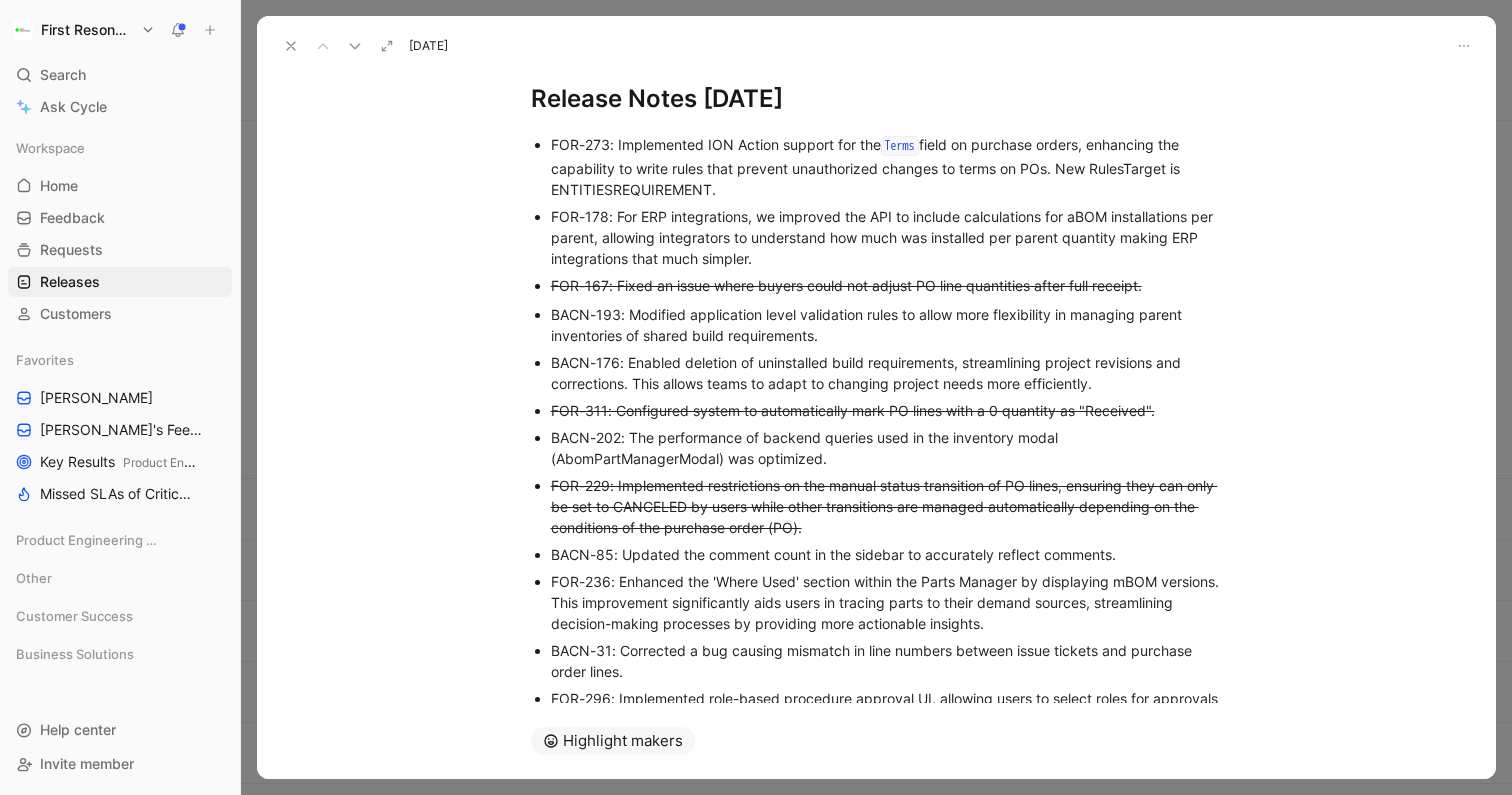 click on "Release Notes [DATE]" at bounding box center [877, 99] 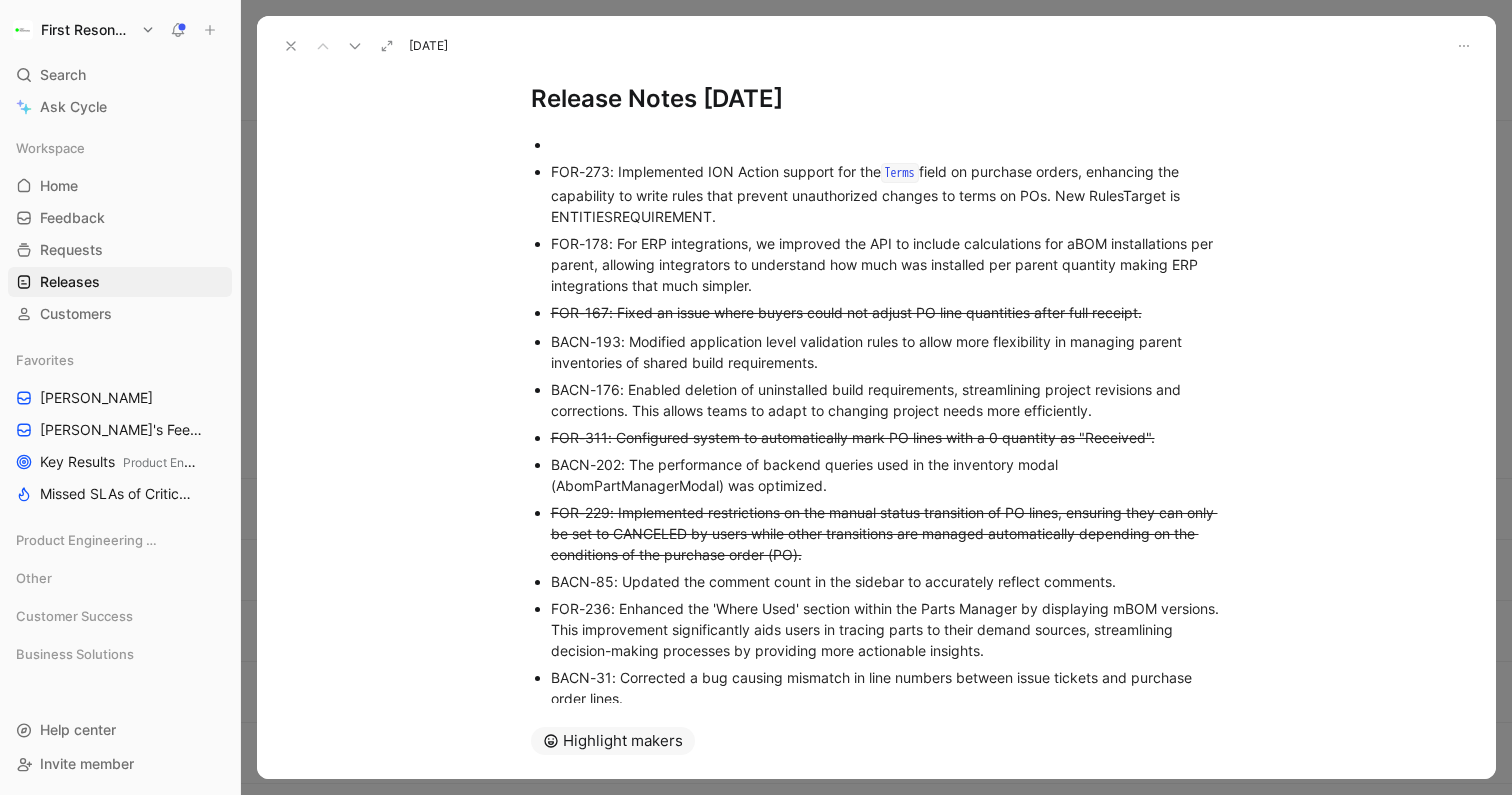 click at bounding box center (887, 144) 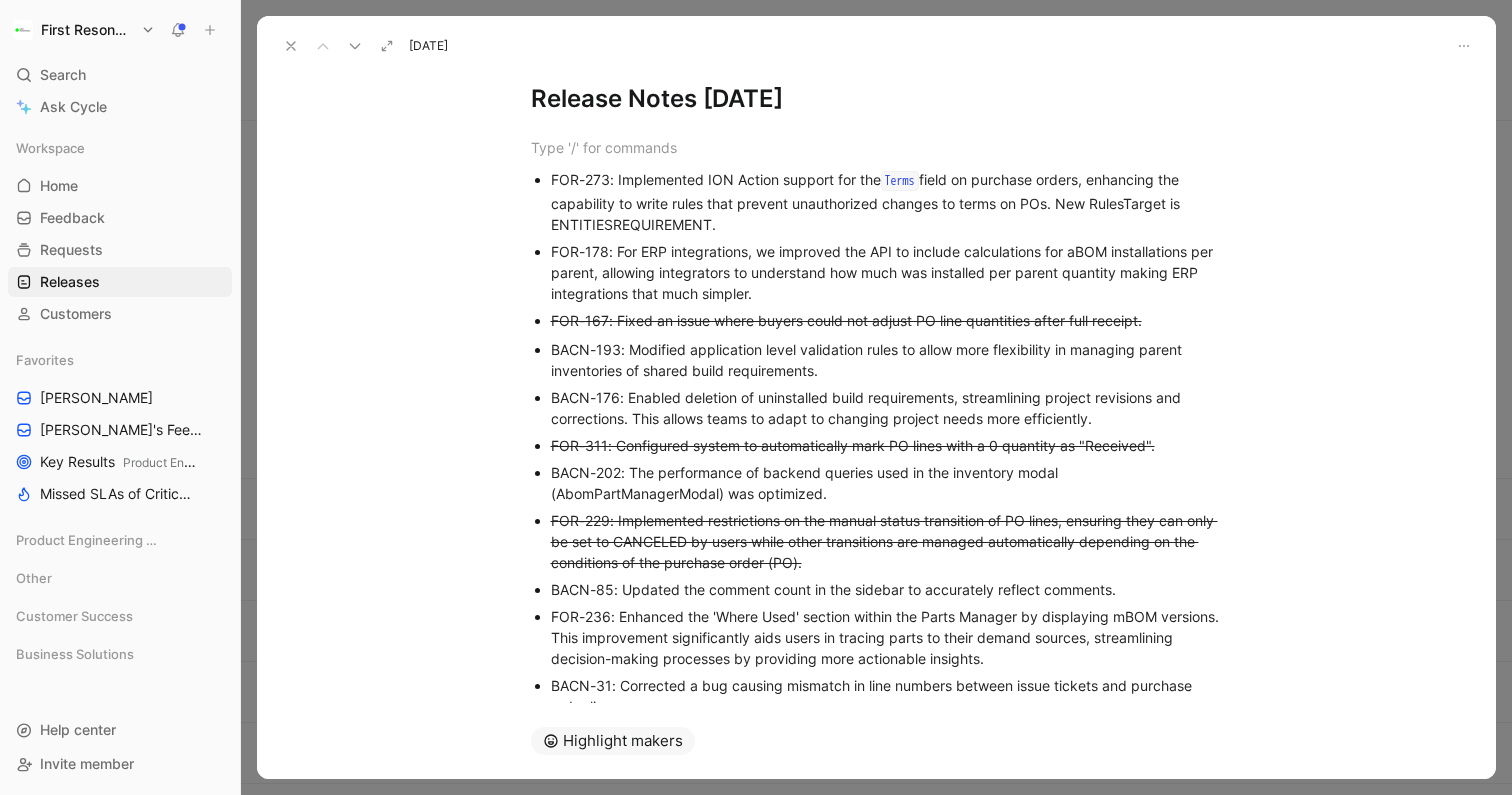 type 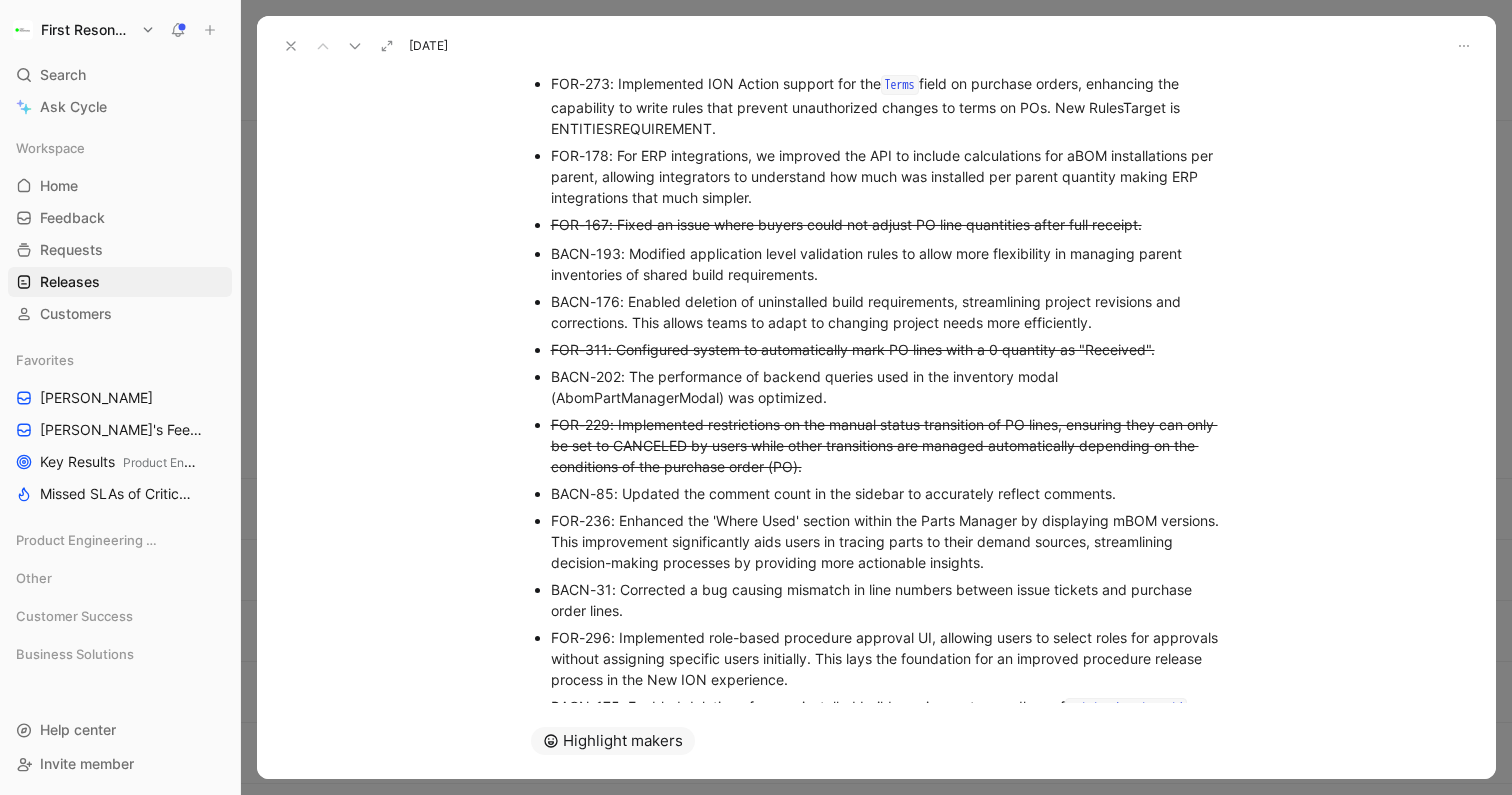 scroll, scrollTop: 0, scrollLeft: 0, axis: both 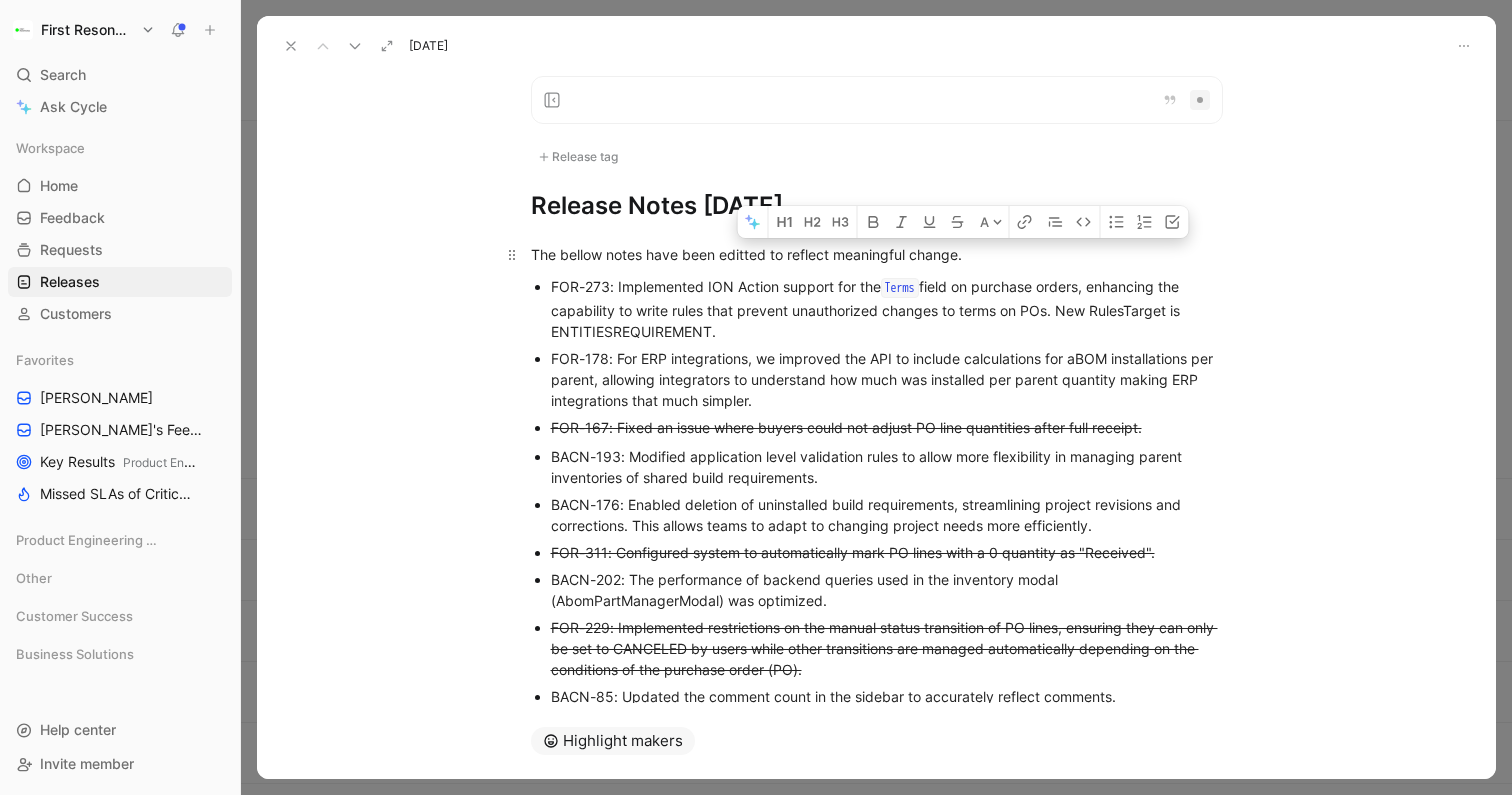 drag, startPoint x: 972, startPoint y: 257, endPoint x: 962, endPoint y: 260, distance: 10.440307 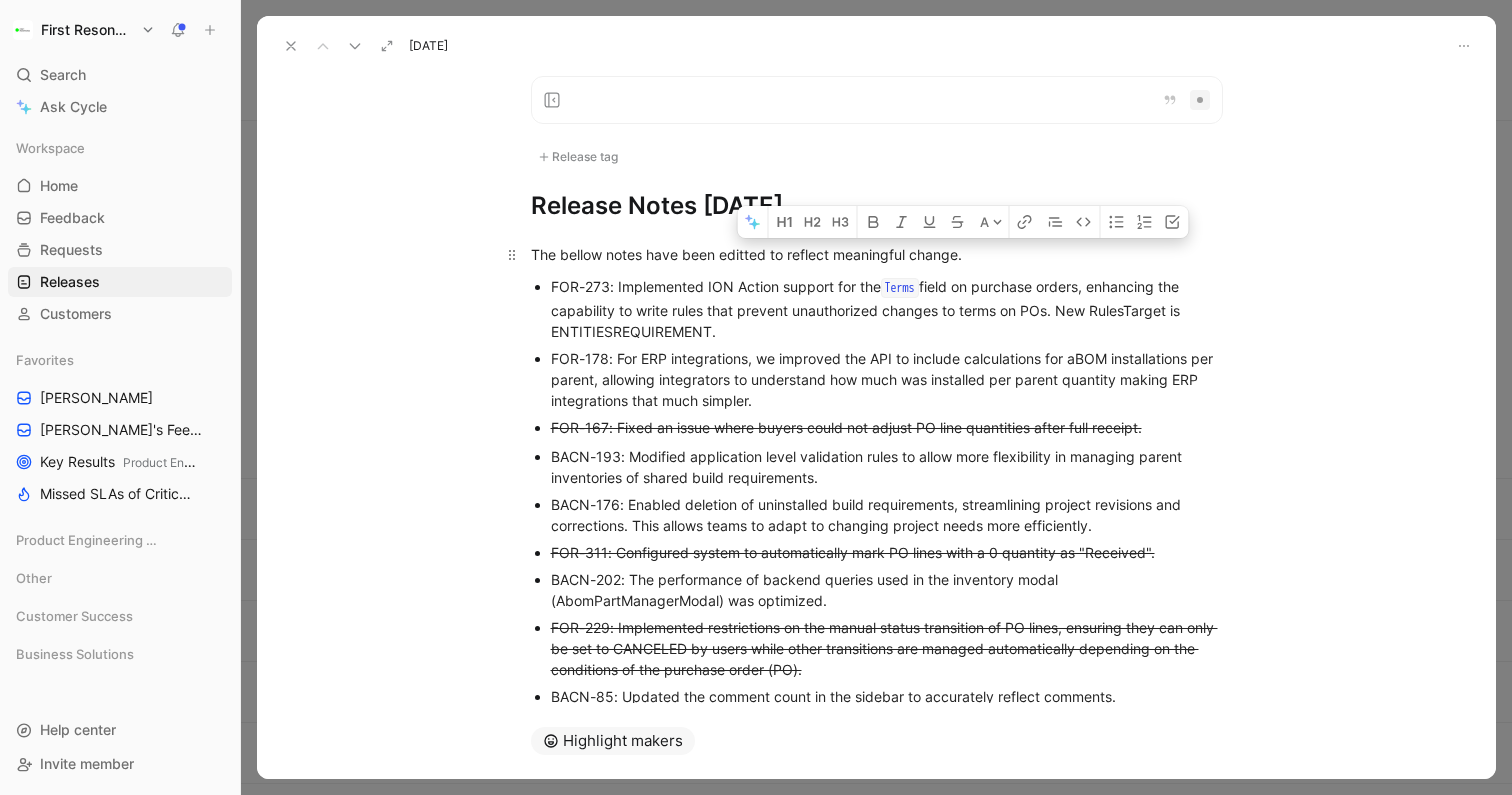 click on "The bellow notes have been editted to reflect meaningful change." at bounding box center (877, 254) 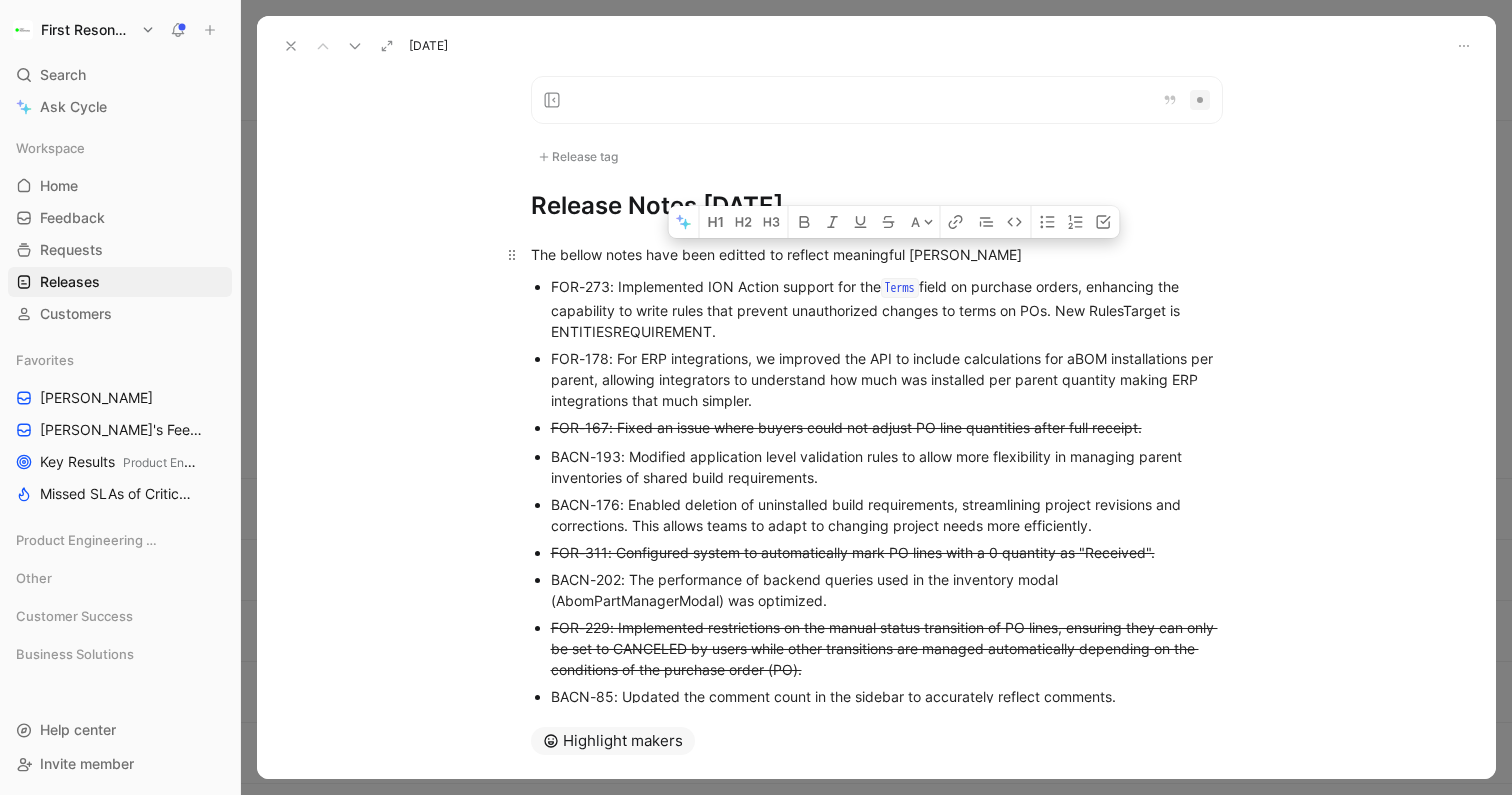 drag, startPoint x: 968, startPoint y: 254, endPoint x: 839, endPoint y: 263, distance: 129.31357 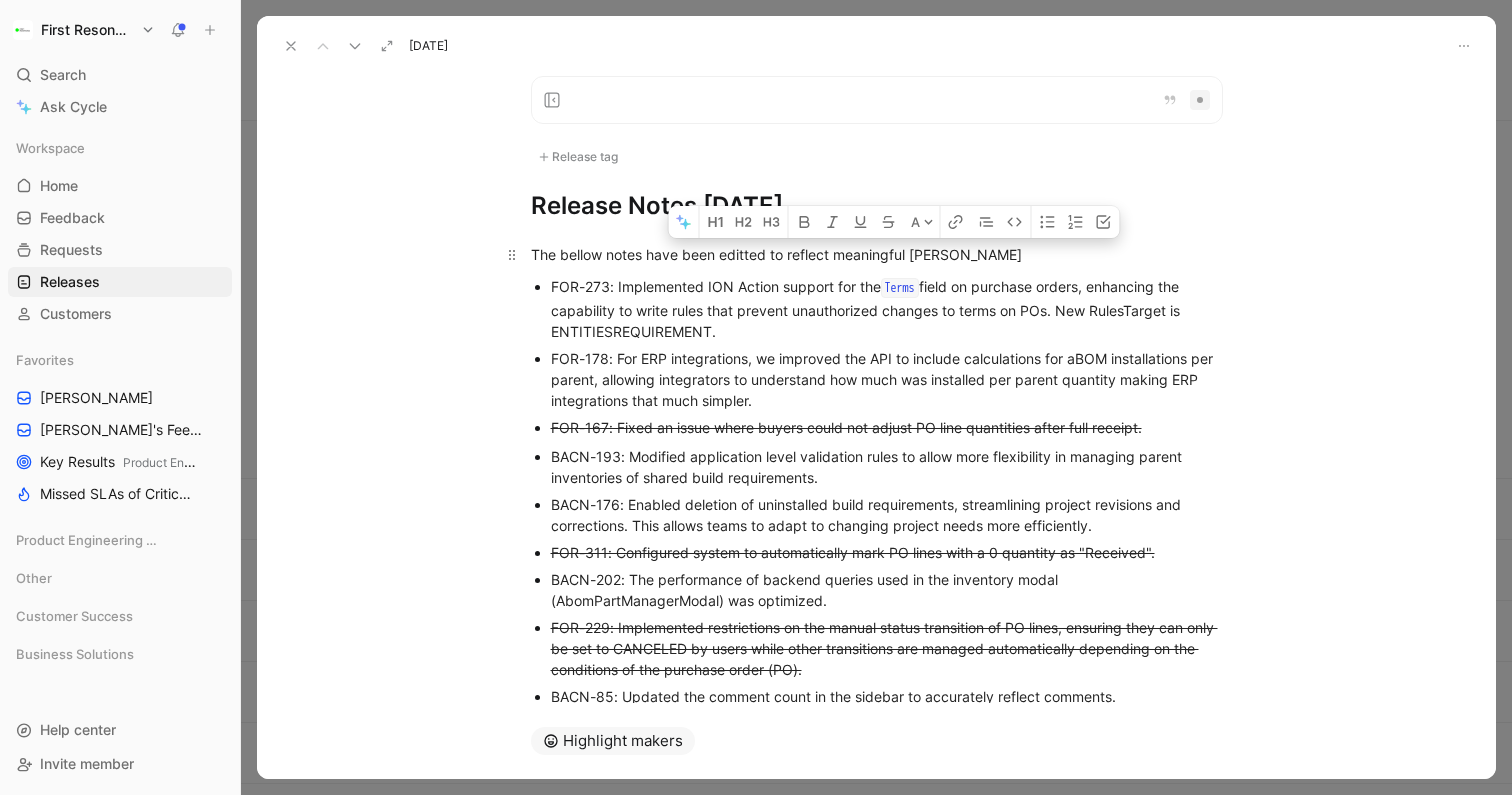 click on "The bellow notes have been editted to reflect meaningful [PERSON_NAME]" at bounding box center [877, 254] 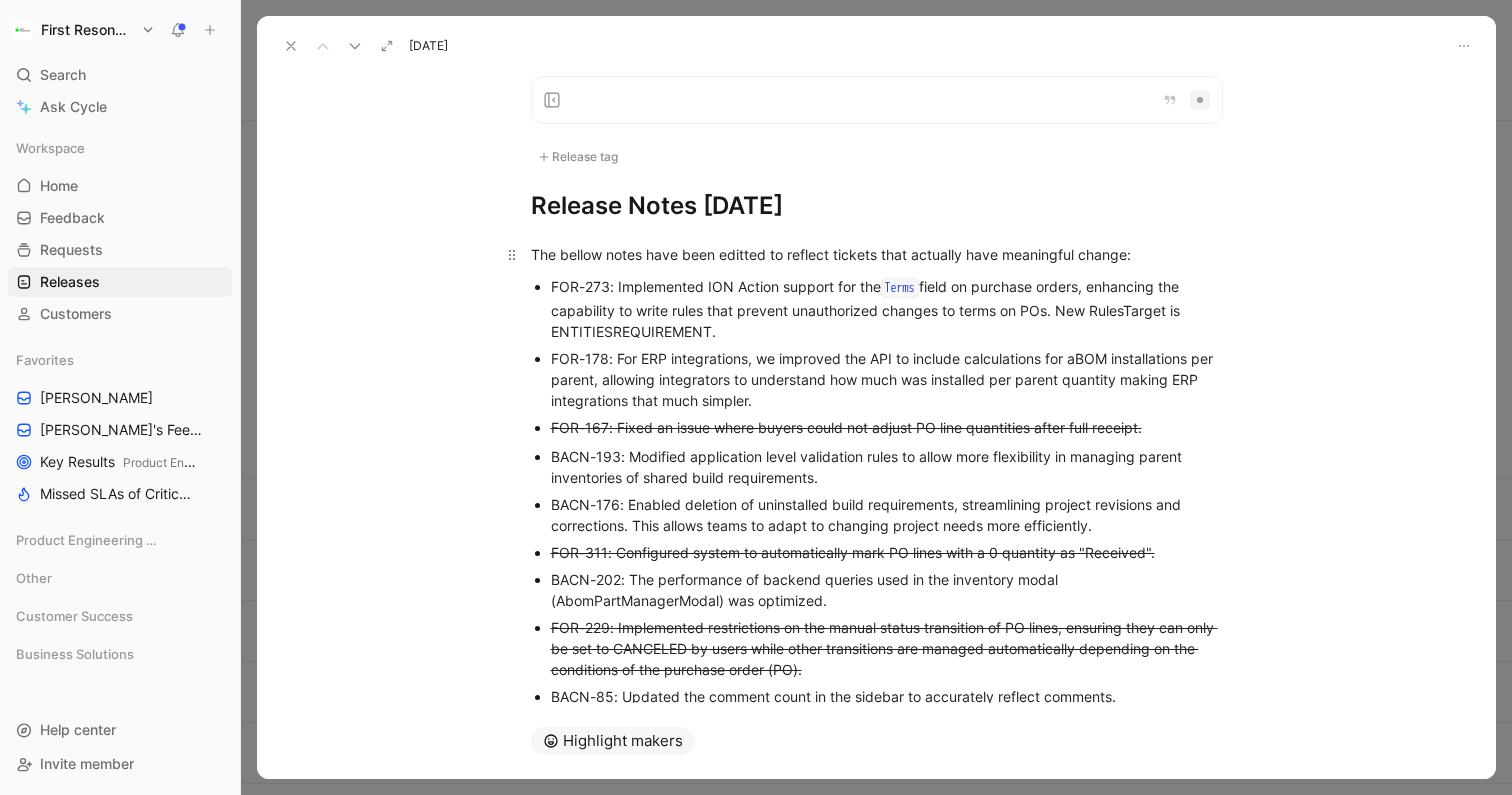 click on "The bellow notes have been editted to reflect tickets that actually have meaningful change:" at bounding box center (877, 254) 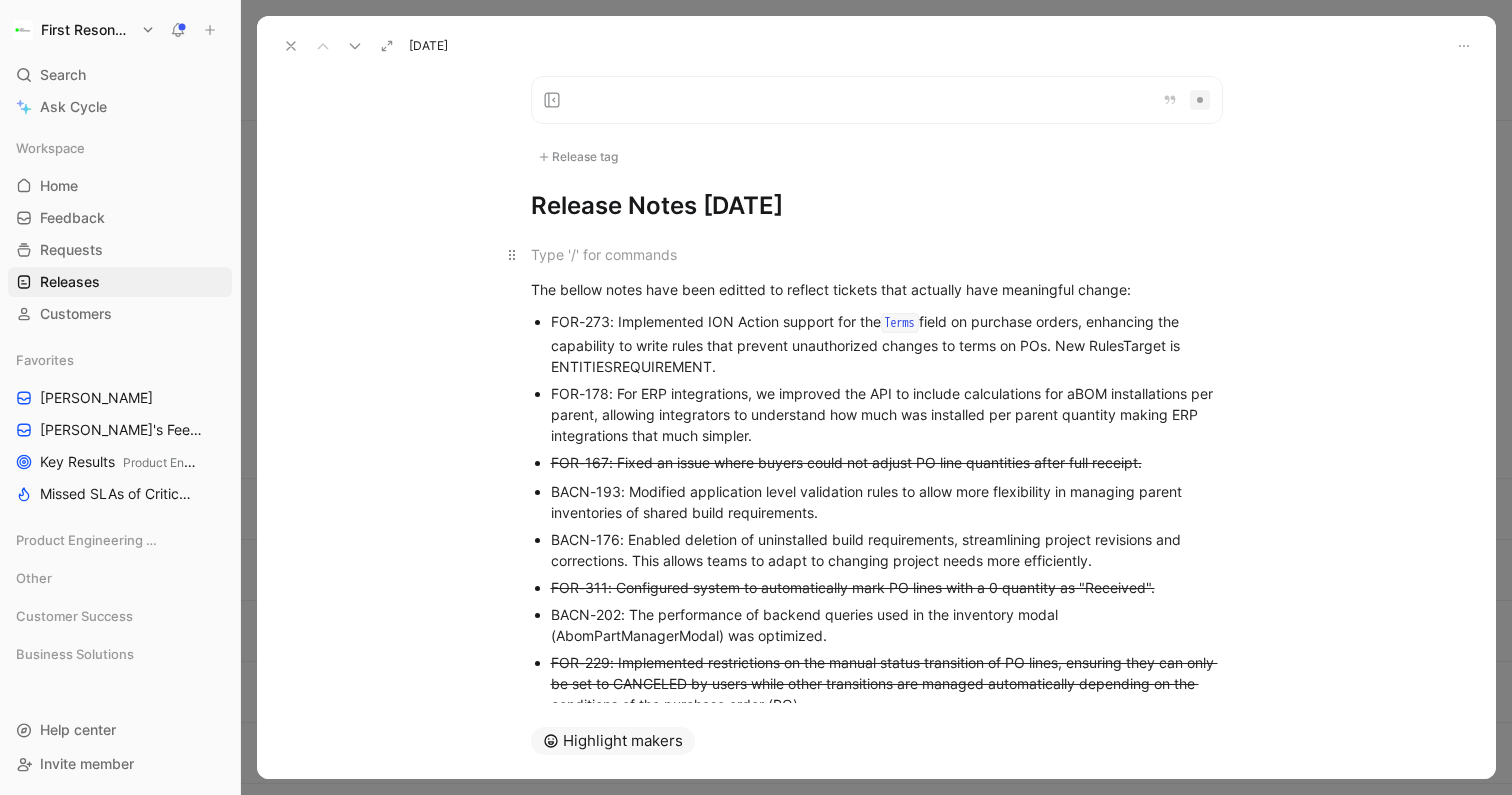 click at bounding box center [877, 254] 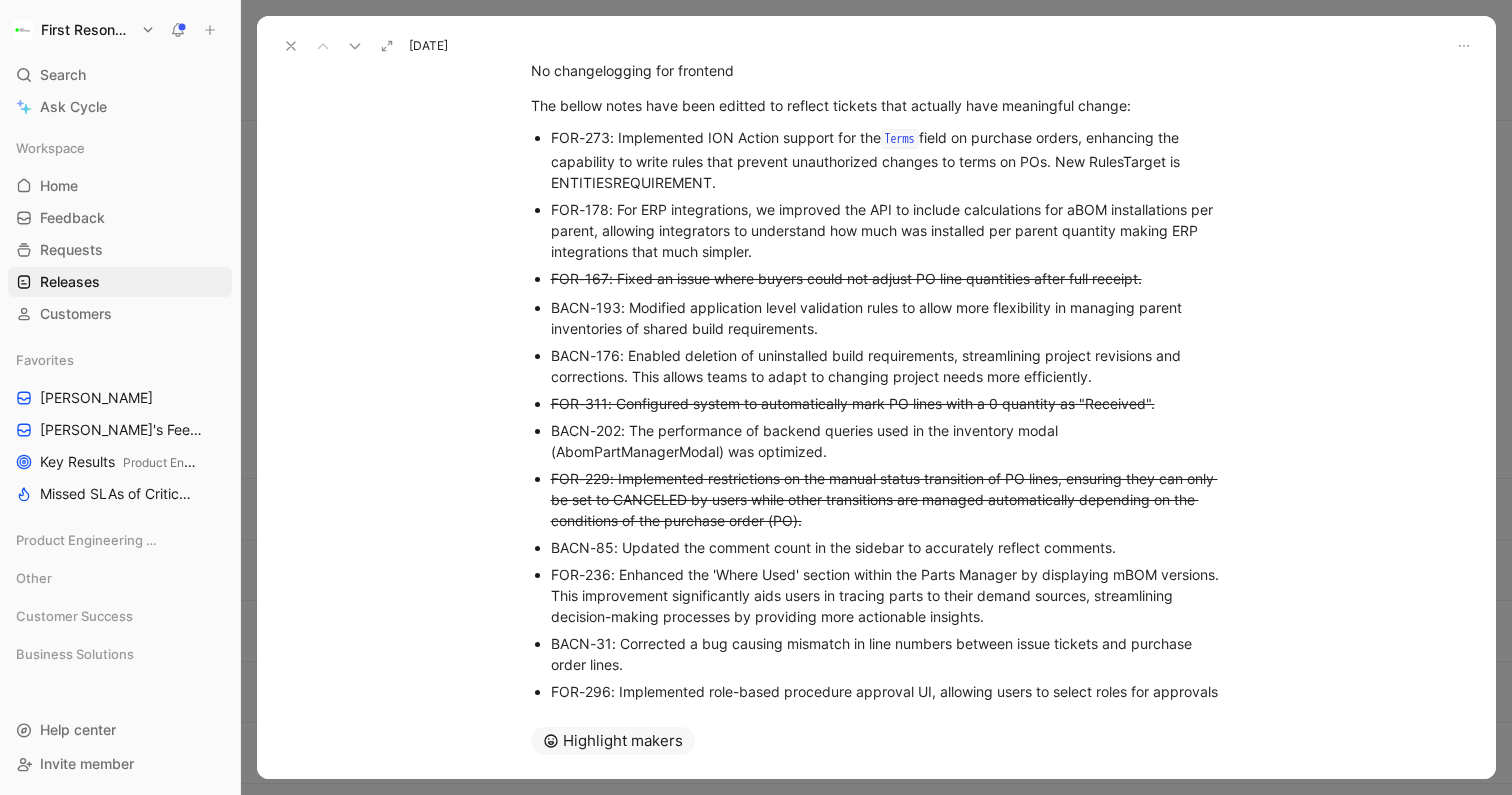 scroll, scrollTop: 185, scrollLeft: 0, axis: vertical 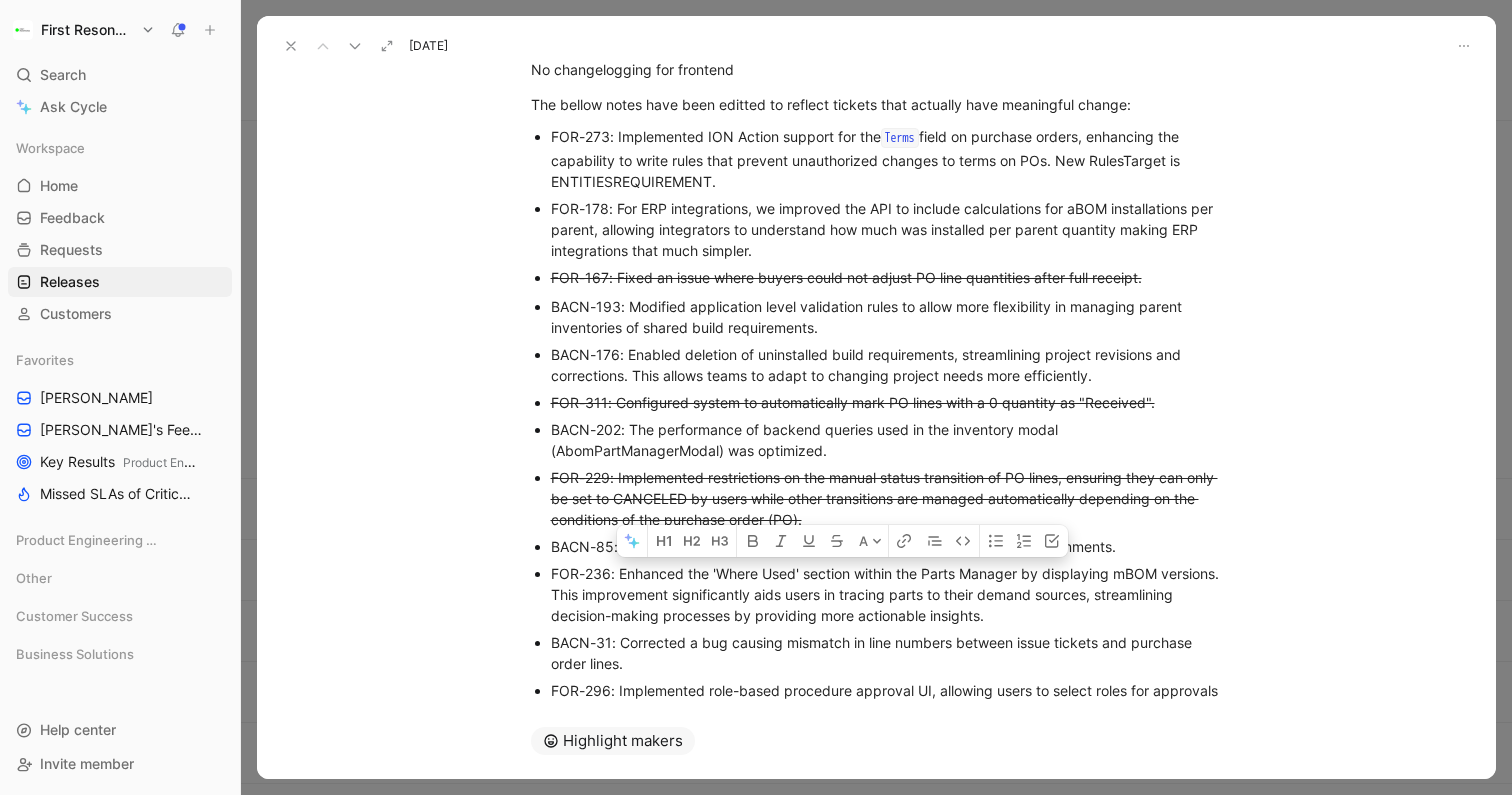 drag, startPoint x: 612, startPoint y: 575, endPoint x: 1120, endPoint y: 614, distance: 509.49484 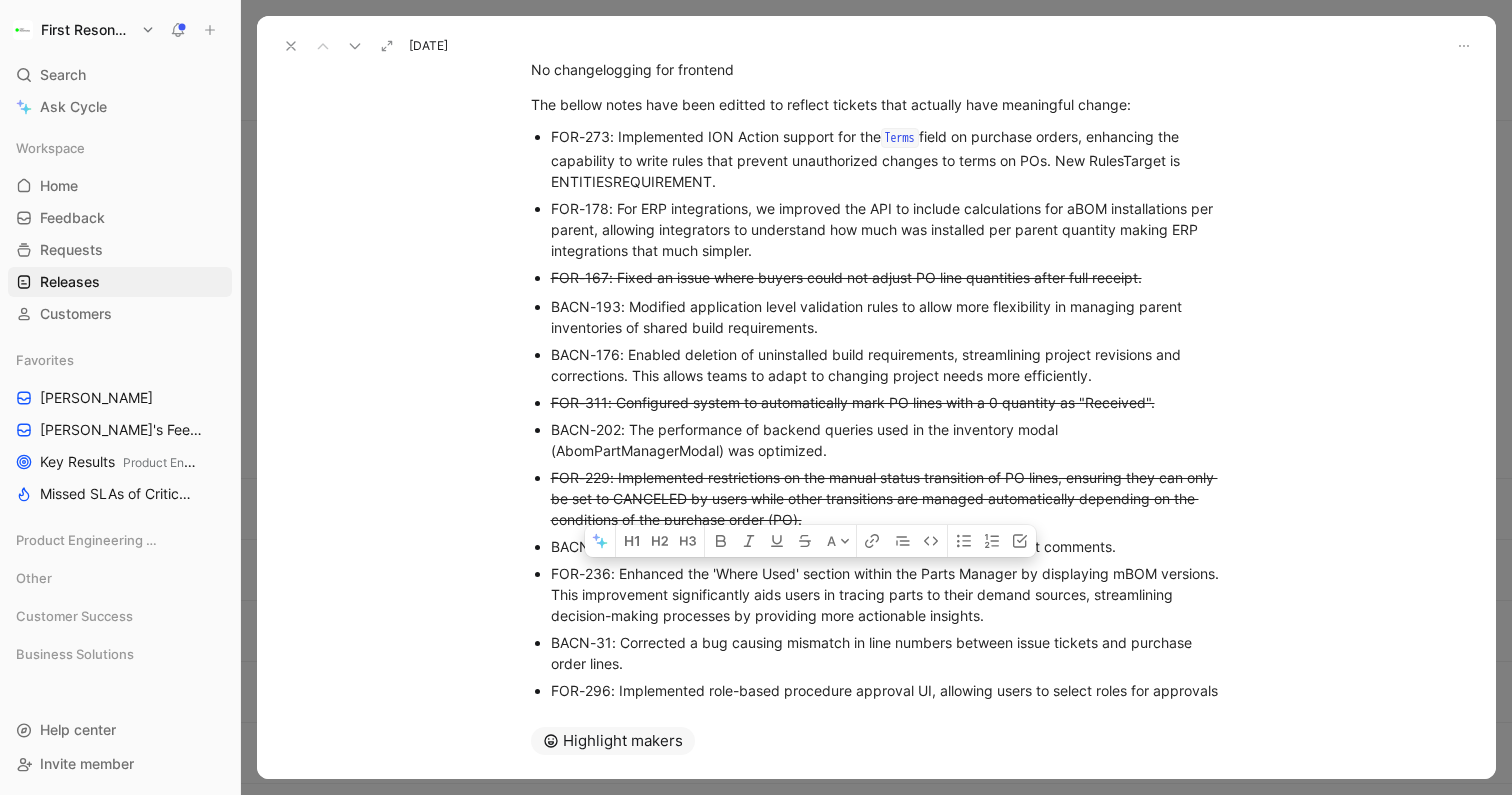 drag, startPoint x: 1080, startPoint y: 622, endPoint x: 542, endPoint y: 564, distance: 541.1174 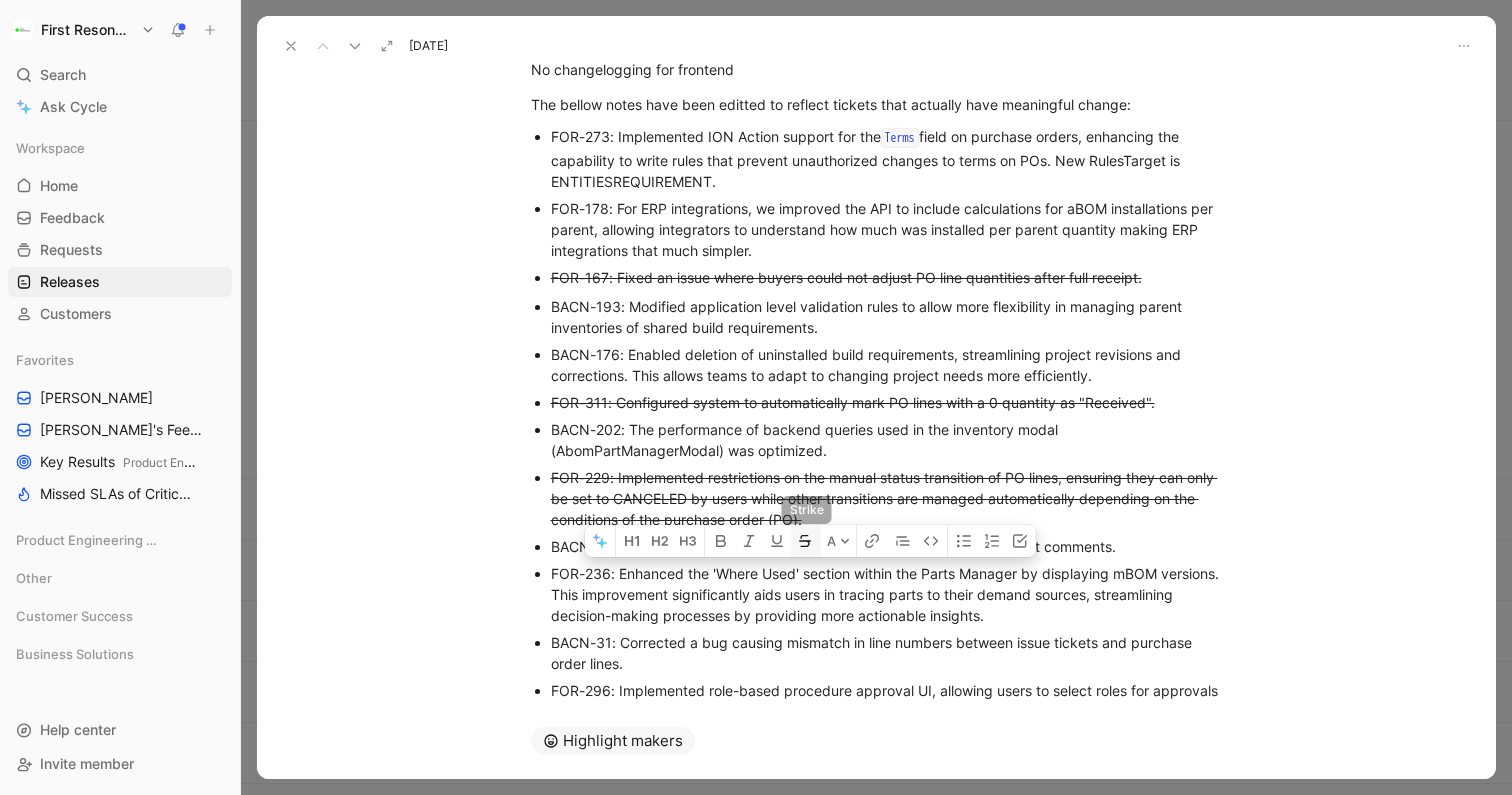 click 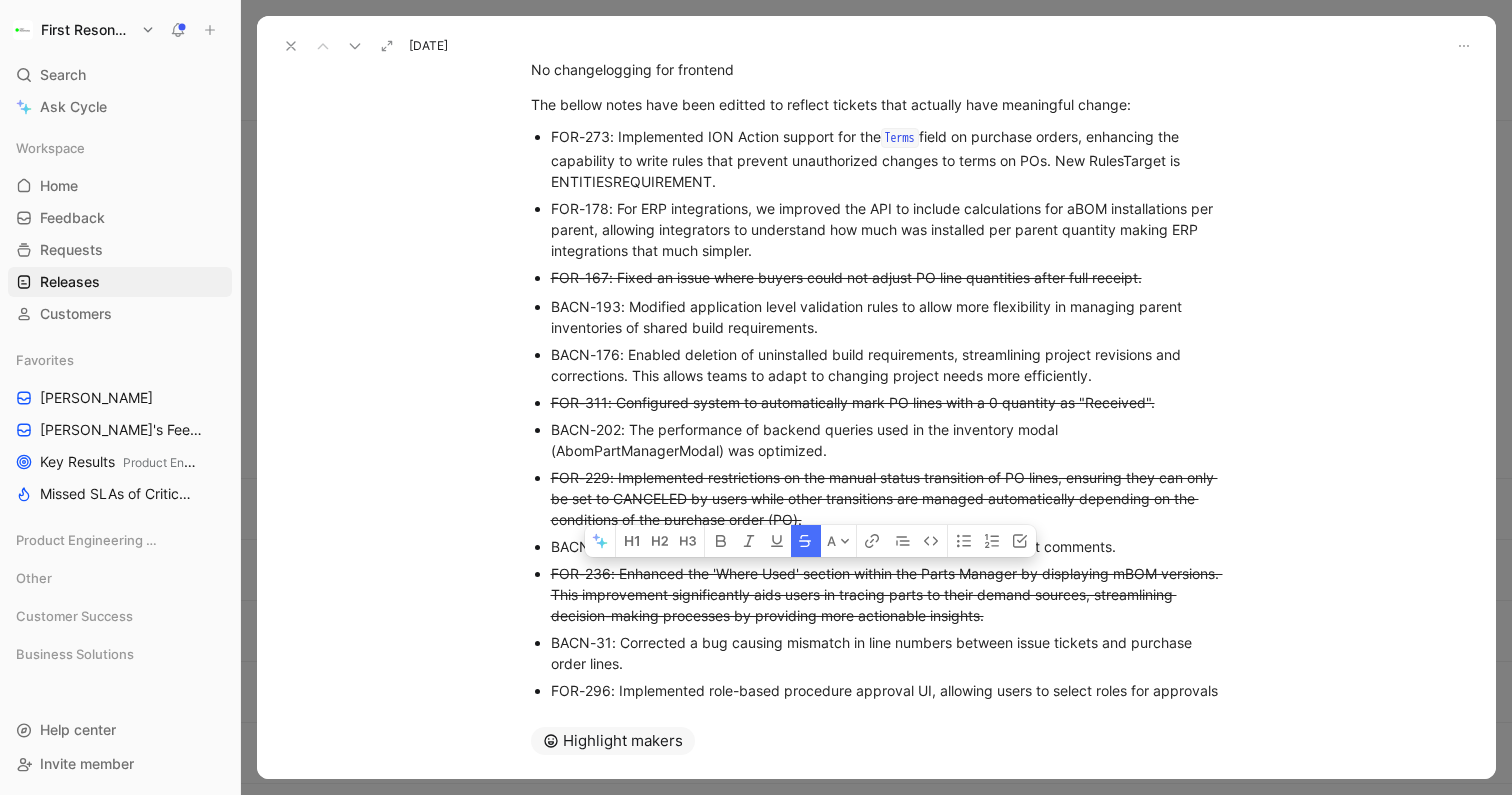 click on "No changelogging for frontend  The bellow notes have been editted to reflect tickets that actually have meaningful change: FOR-273: Implemented ION Action support for the  Terms  field on purchase orders, enhancing the capability to write rules that prevent unauthorized changes to terms on POs. New RulesTarget is ENTITIESREQUIREMENT. FOR-178: For ERP integrations, we improved the API to include calculations for aBOM installations per parent, allowing integrators to understand how much was installed per parent quantity making ERP integrations that much simpler. FOR-167: Fixed an issue where buyers could not adjust PO line quantities after full receipt. BACN-193: Modified application level validation rules to allow more flexibility in managing parent inventories of shared build requirements. BACN-176: Enabled deletion of uninstalled build requirements, streamlining project revisions and corrections. This allows teams to adapt to changing project needs more efficiently. origin_mbom_item_id" at bounding box center (876, 713) 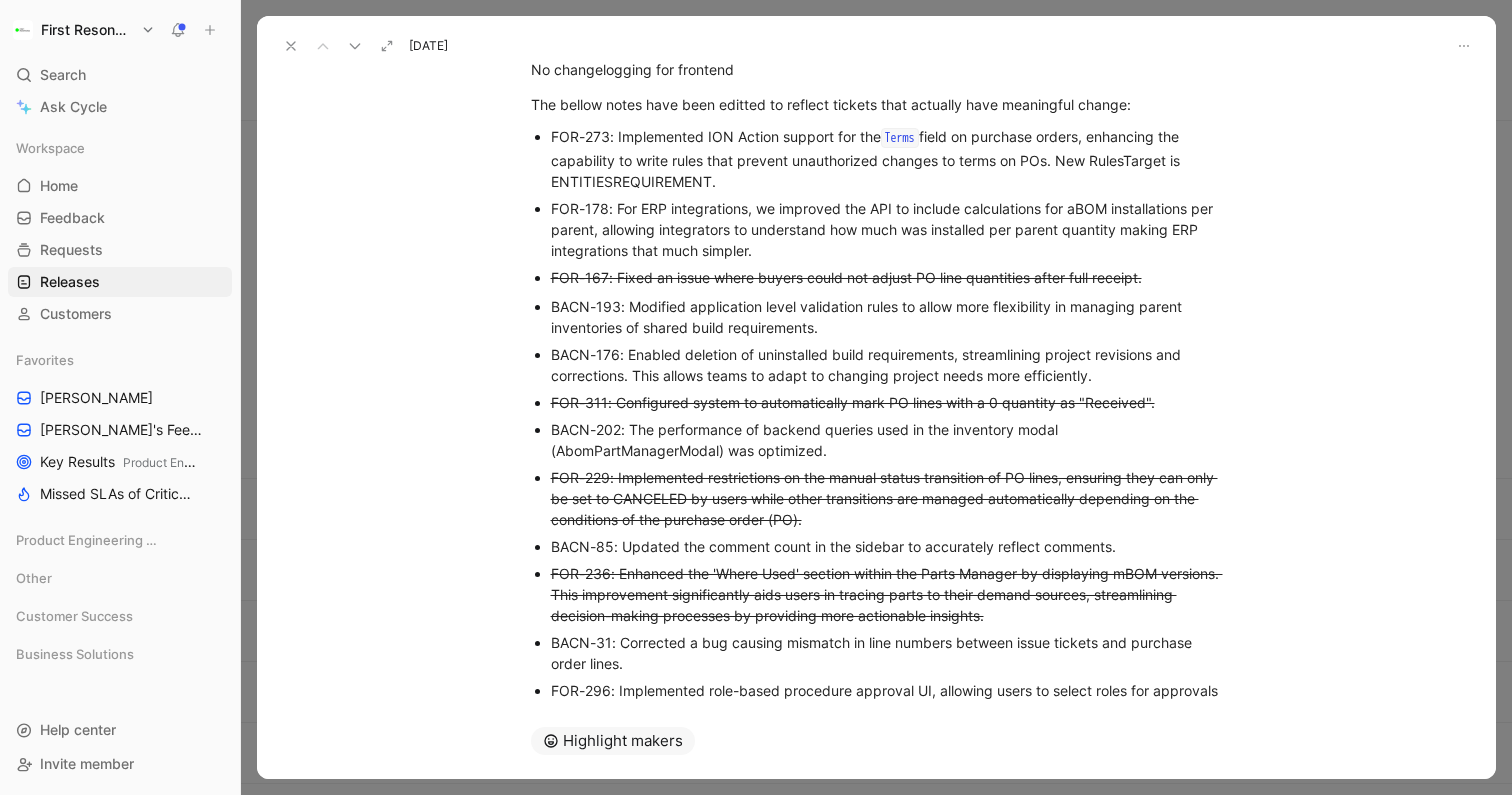 scroll, scrollTop: 184, scrollLeft: 0, axis: vertical 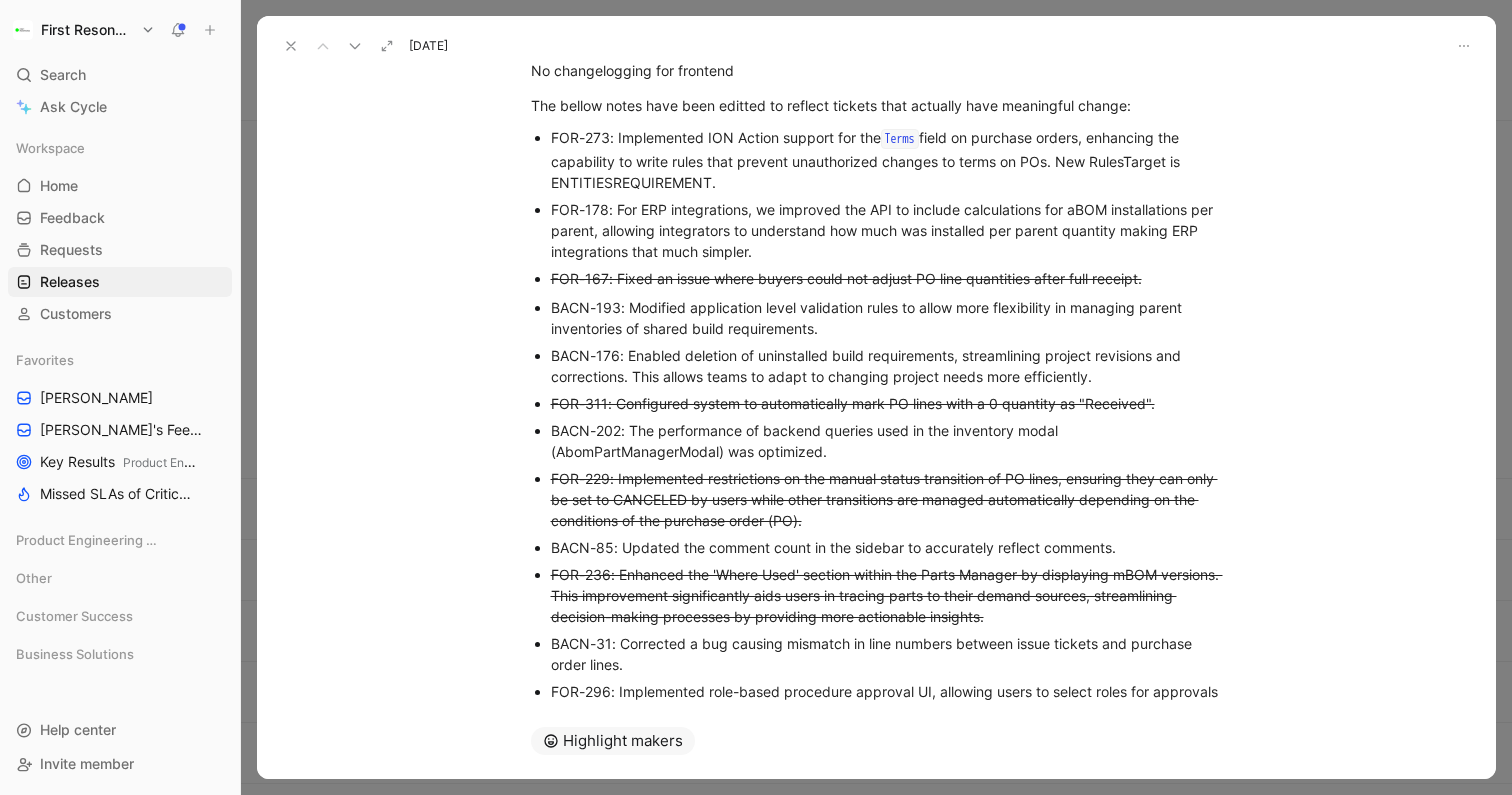 click at bounding box center (291, 46) 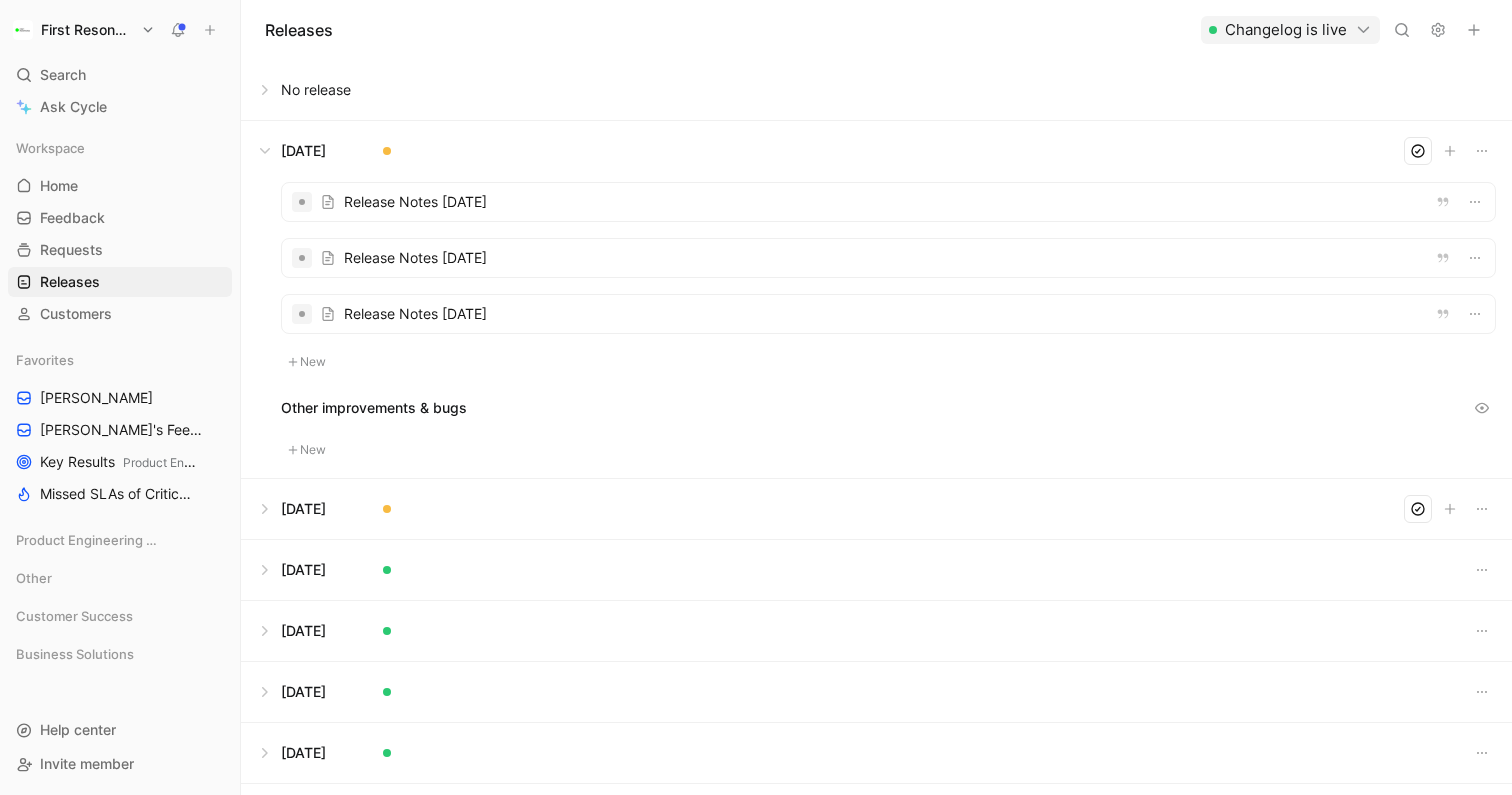 click at bounding box center [888, 202] 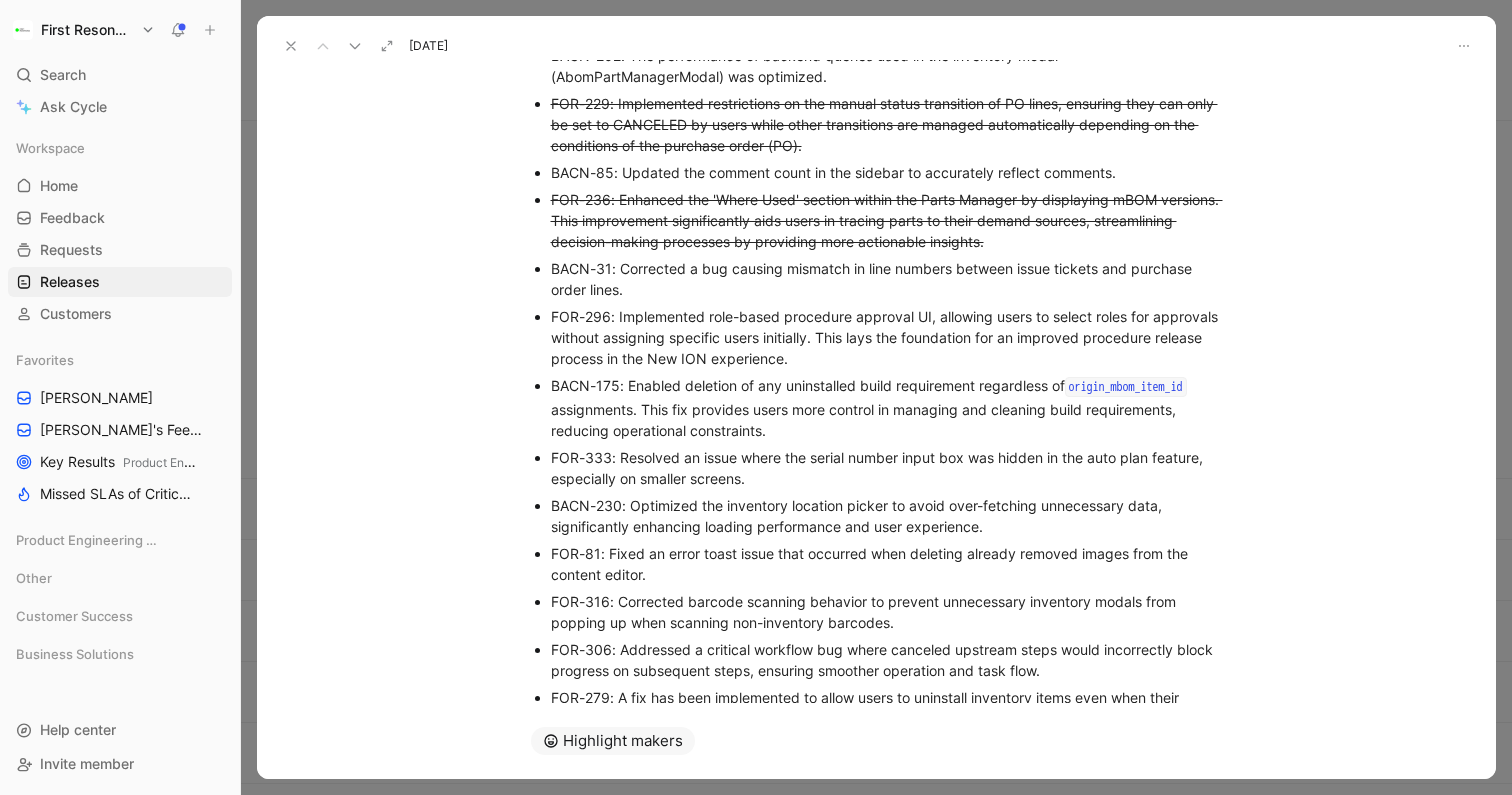scroll, scrollTop: 577, scrollLeft: 0, axis: vertical 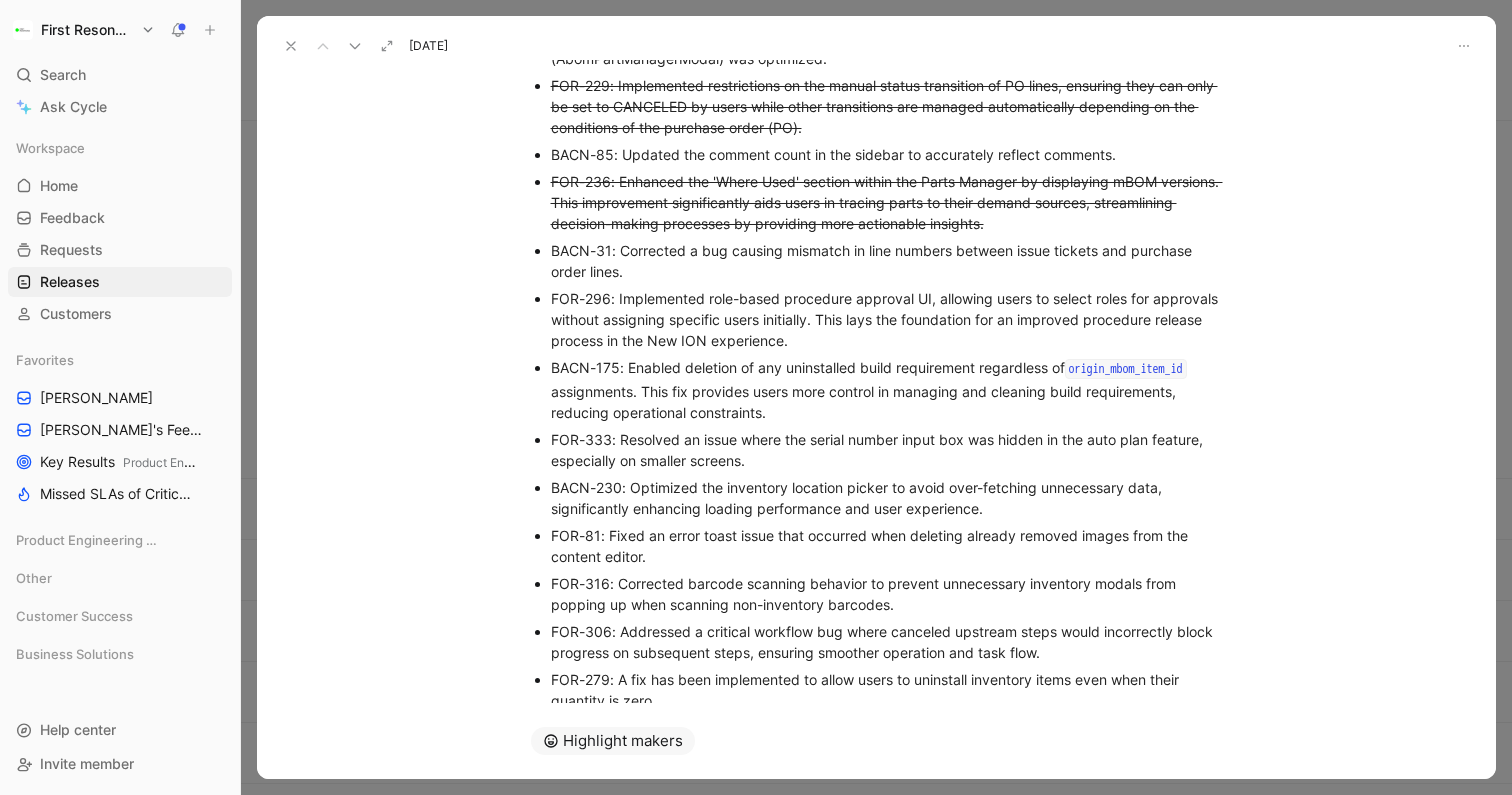click on "BACN-175: Enabled deletion of any uninstalled build requirement regardless of  origin_mbom_item_id  assignments. This fix provides users more control in managing and cleaning build requirements, reducing operational constraints." at bounding box center (887, 390) 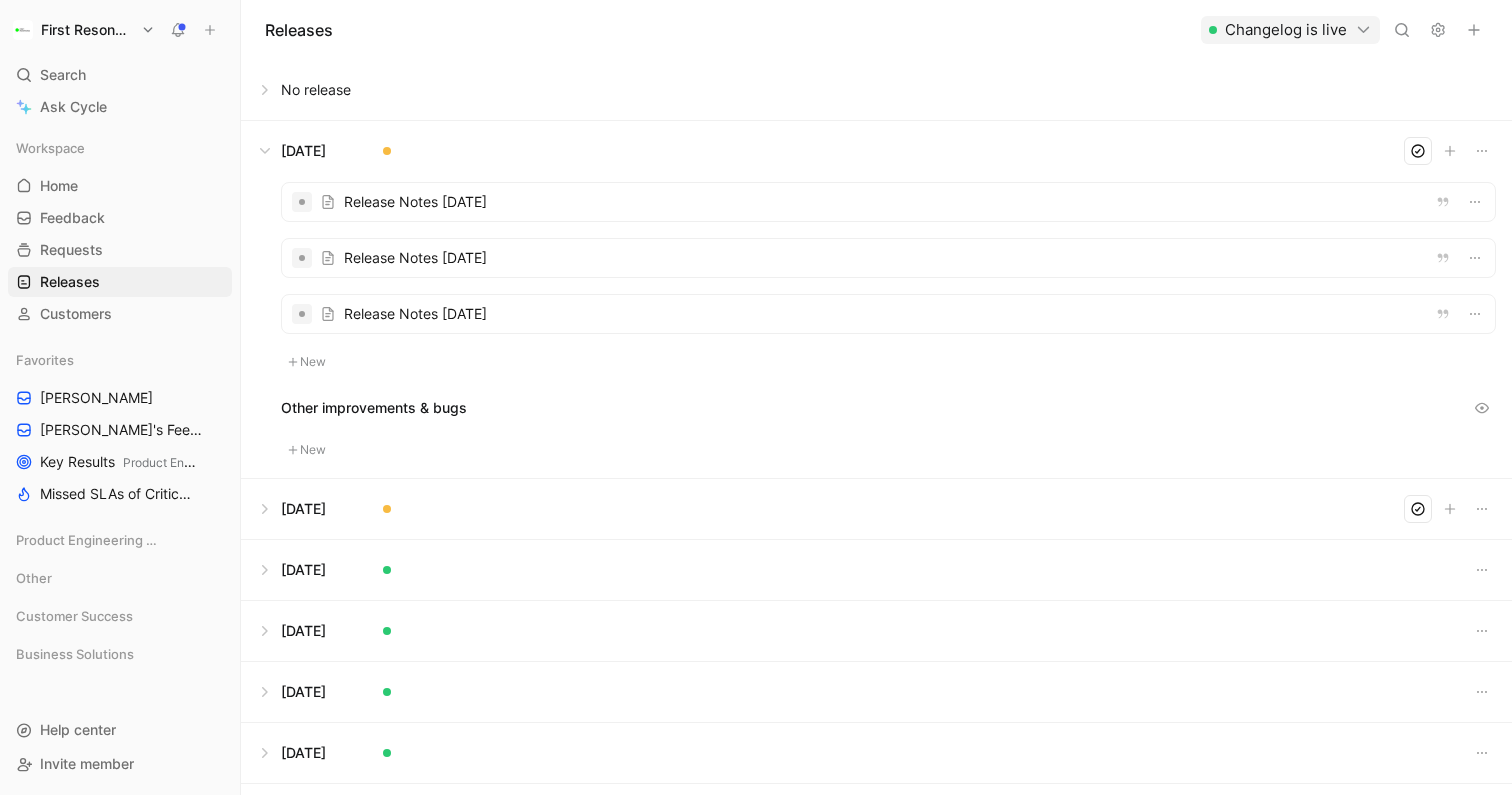 click on "New" at bounding box center [307, 362] 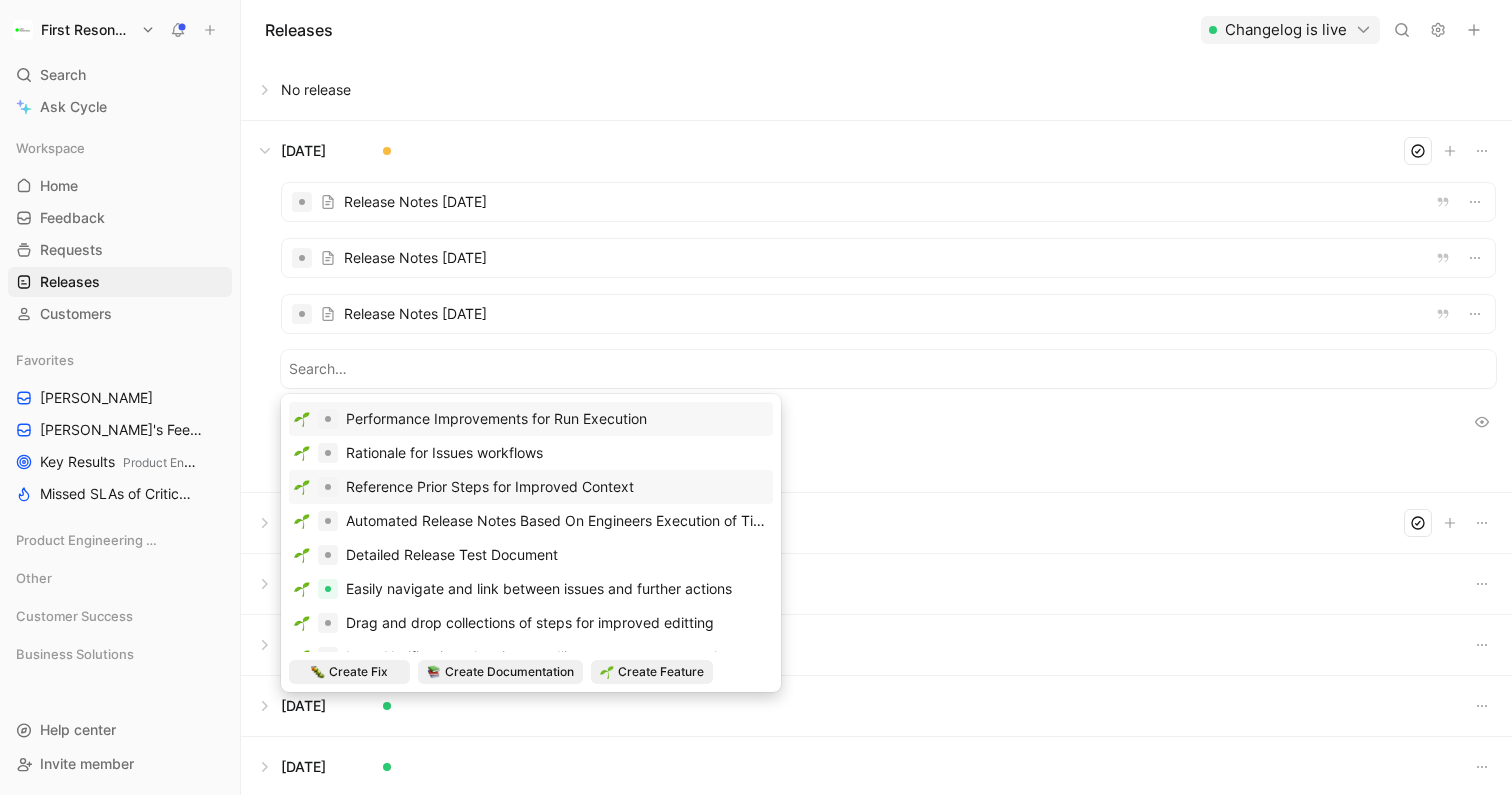click on "Reference Prior Steps for Improved Context" at bounding box center [531, 487] 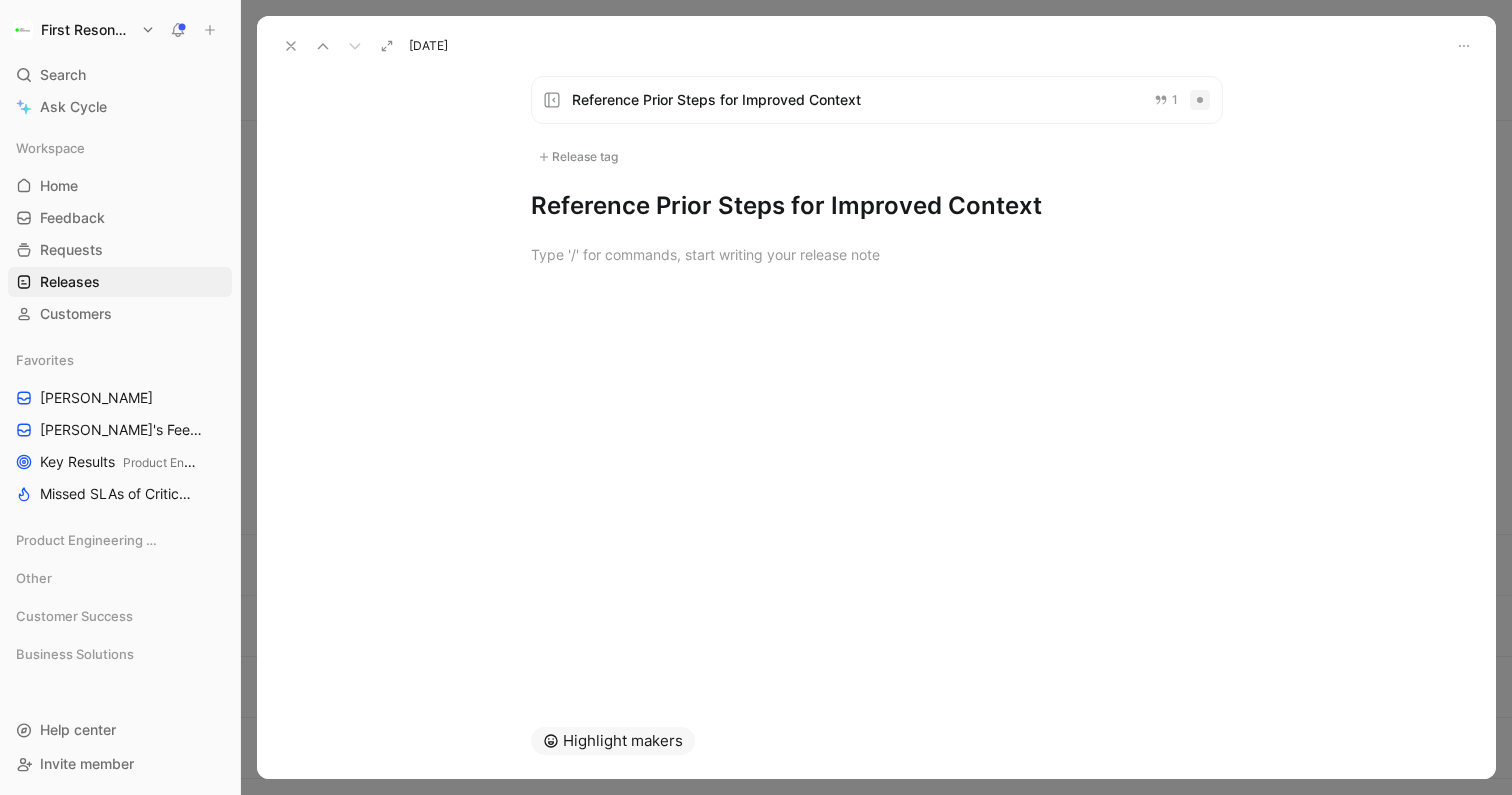 click 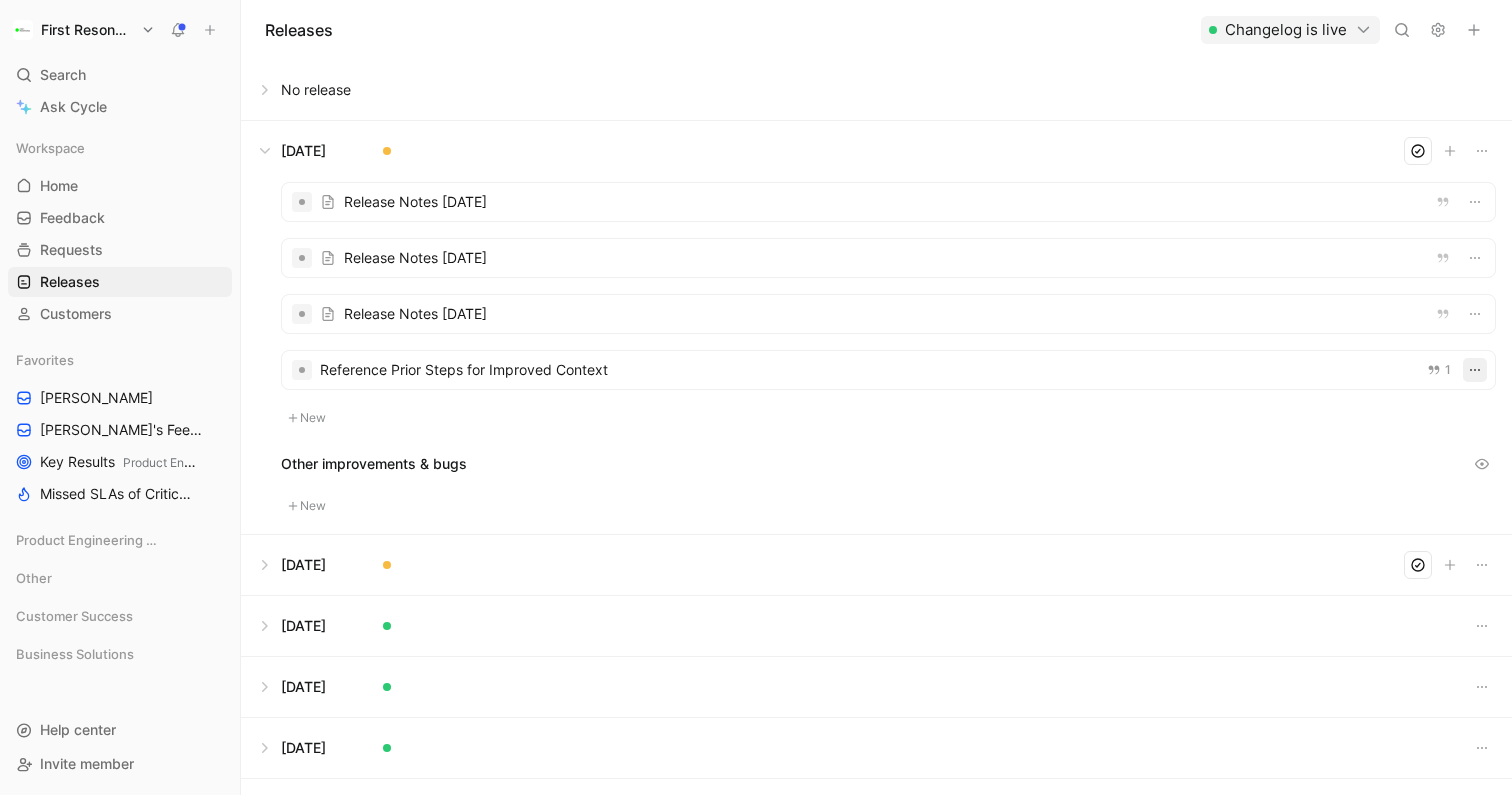 click 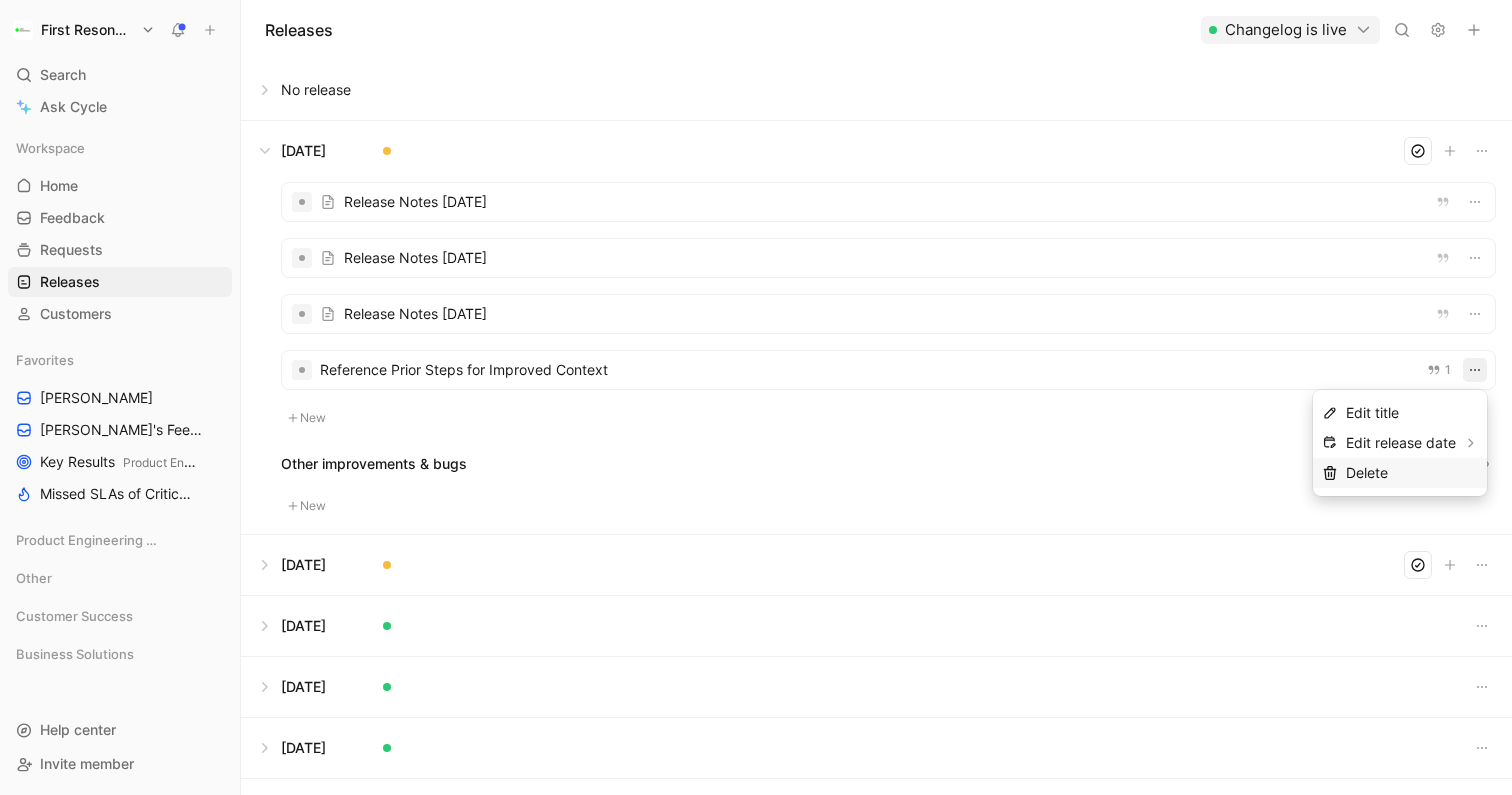 click on "Delete" at bounding box center (1367, 472) 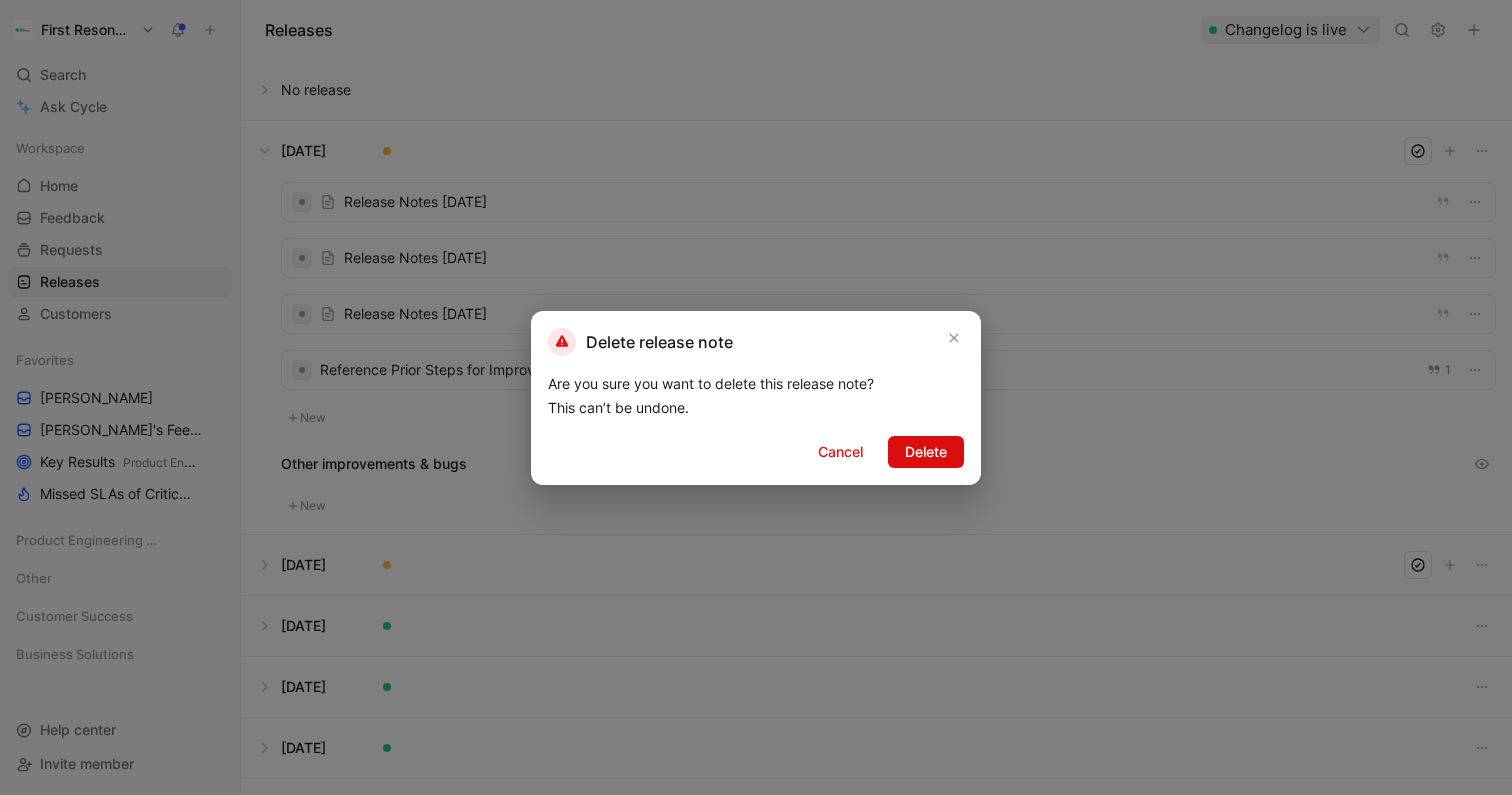 click on "Delete" at bounding box center [926, 452] 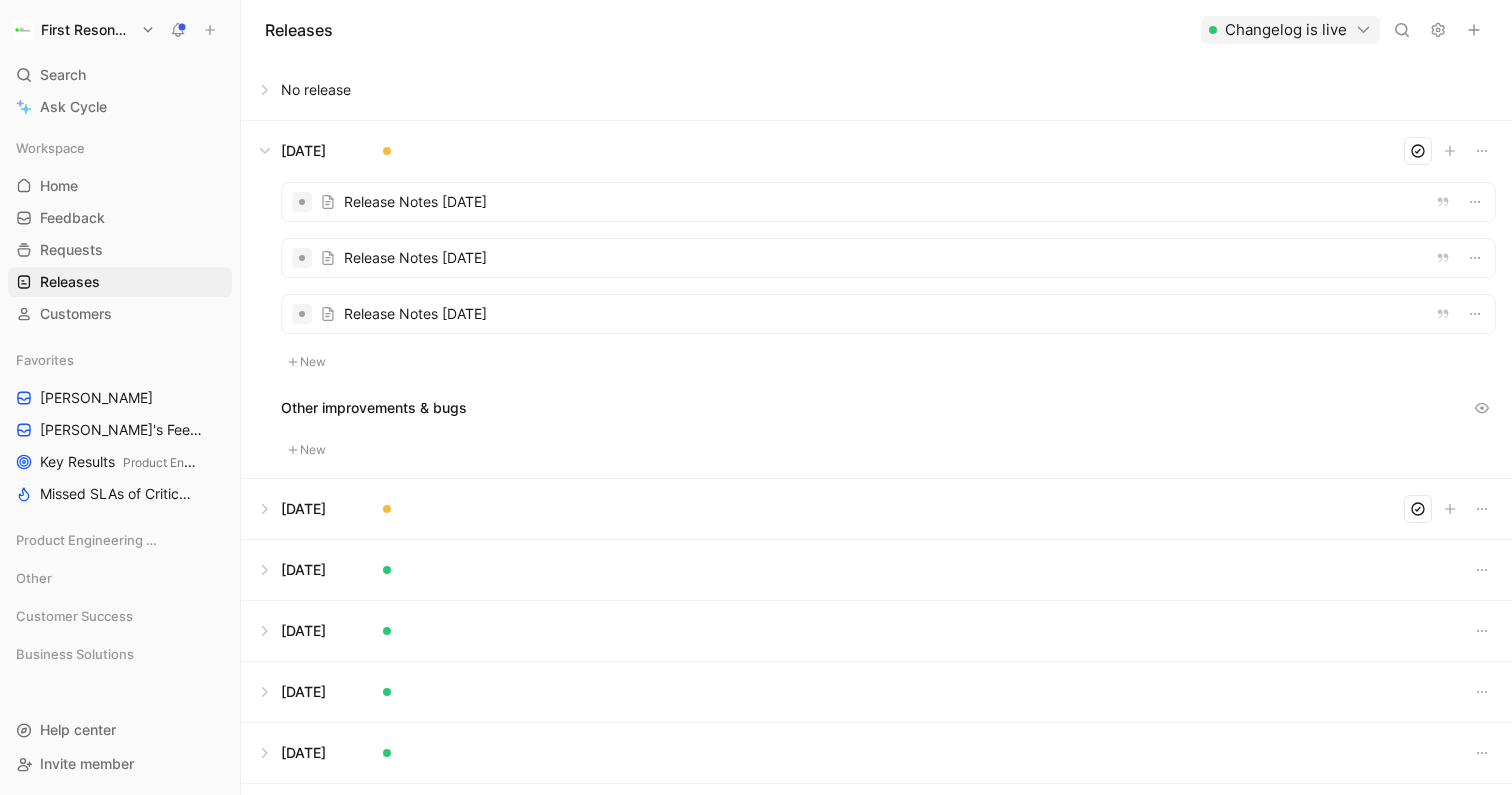 click at bounding box center (888, 202) 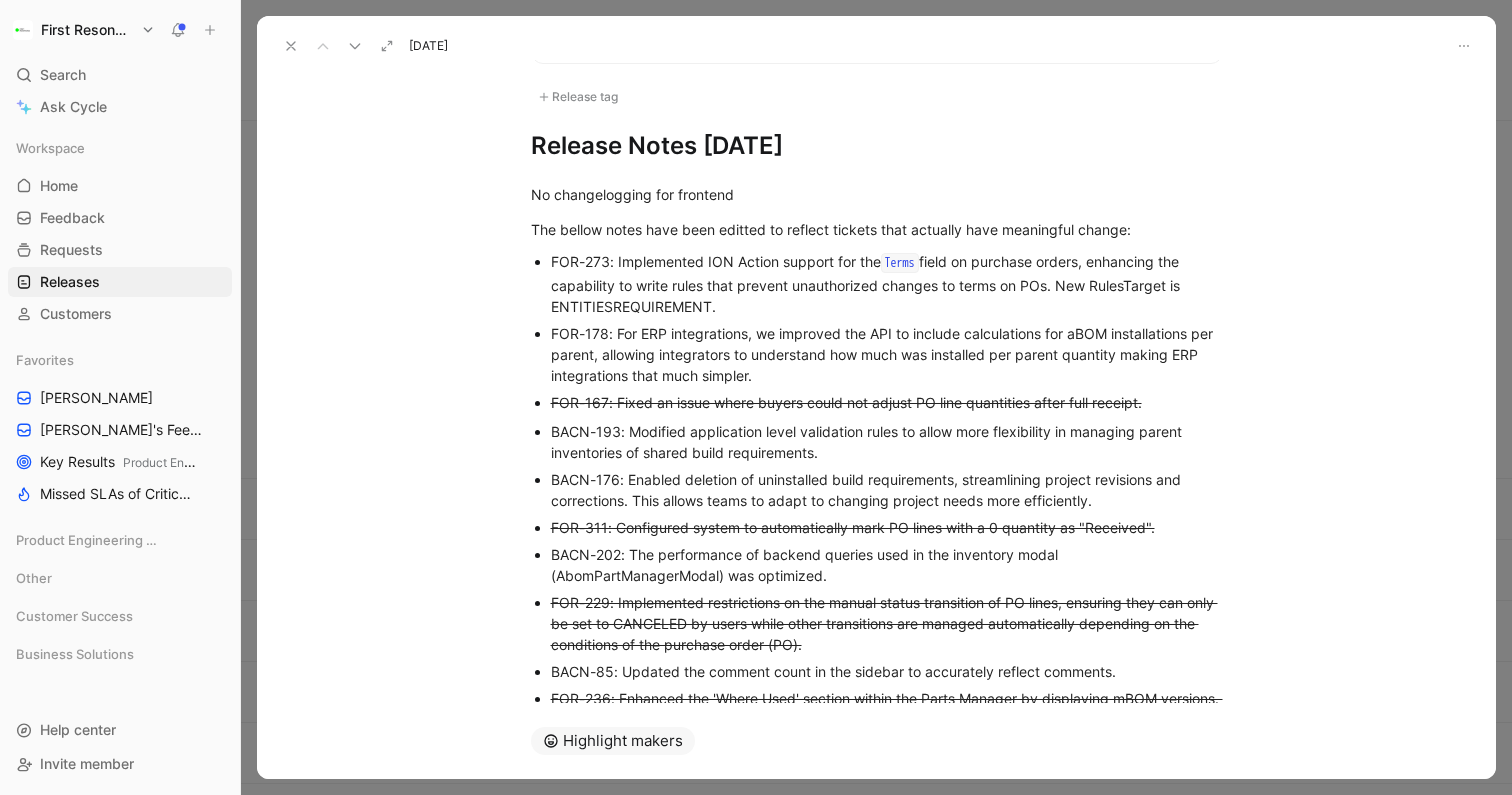 scroll, scrollTop: 62, scrollLeft: 0, axis: vertical 